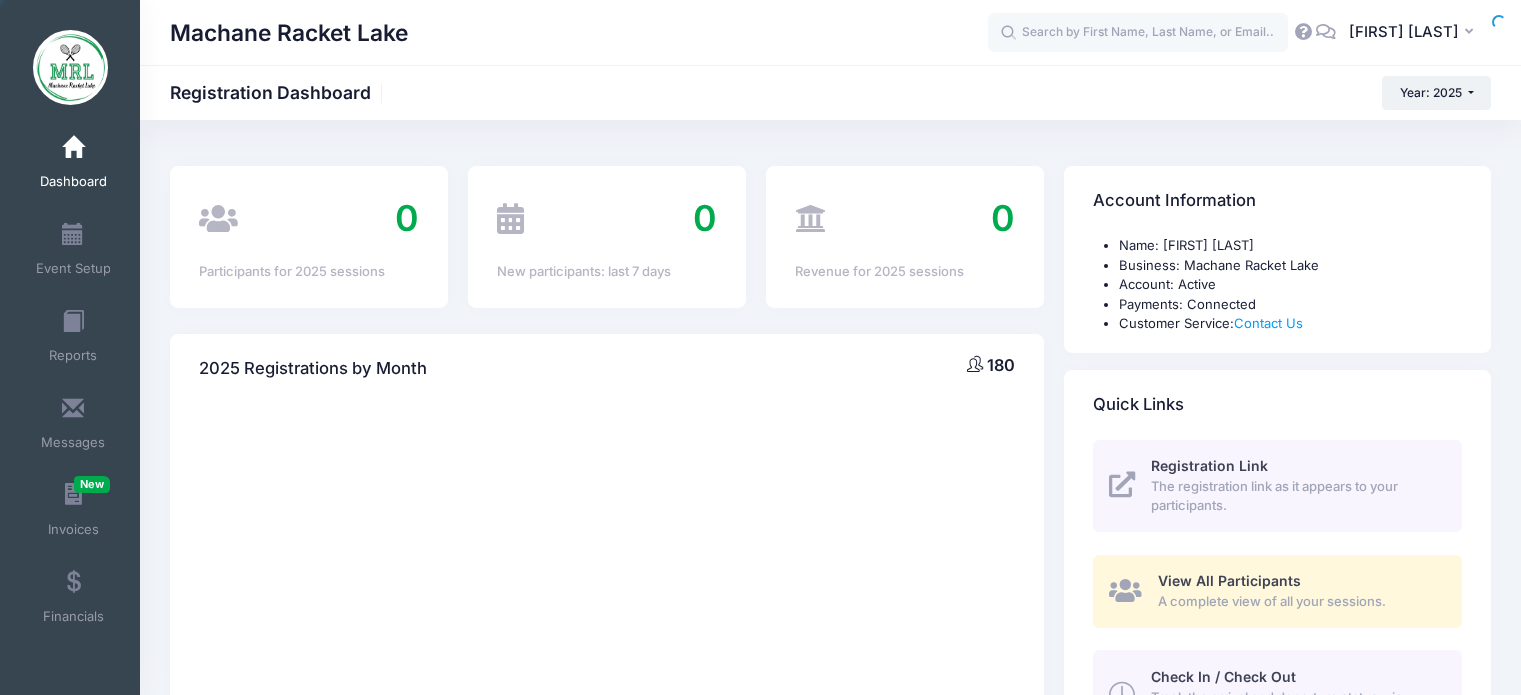 scroll, scrollTop: 44, scrollLeft: 0, axis: vertical 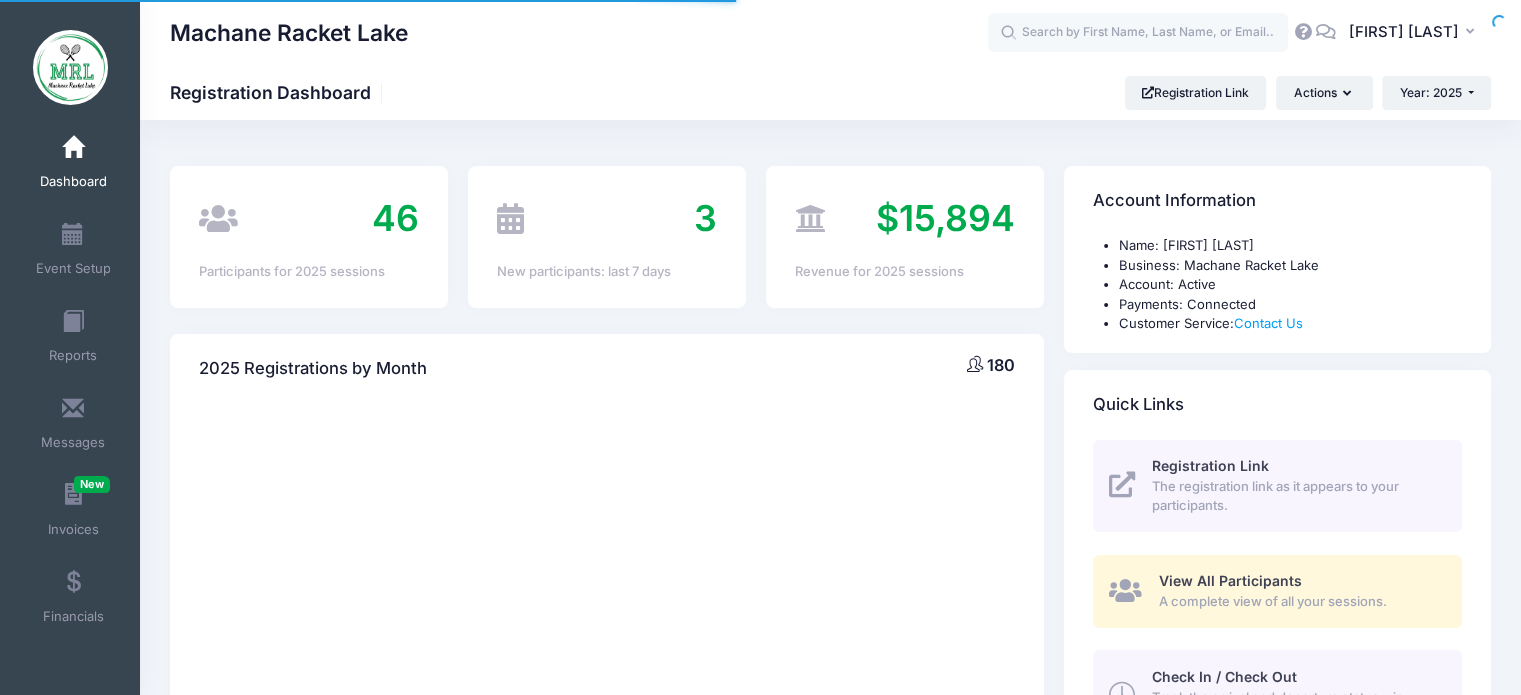 select 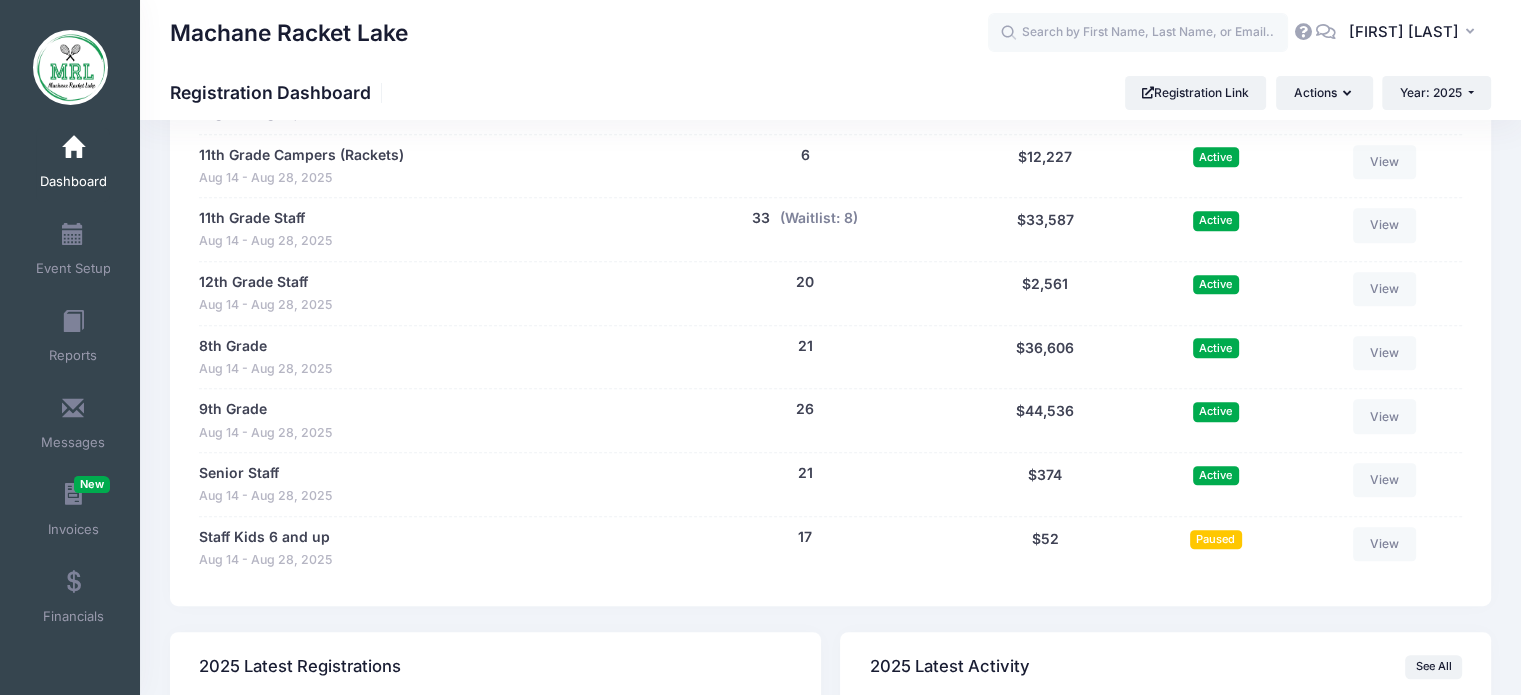 scroll, scrollTop: 1076, scrollLeft: 0, axis: vertical 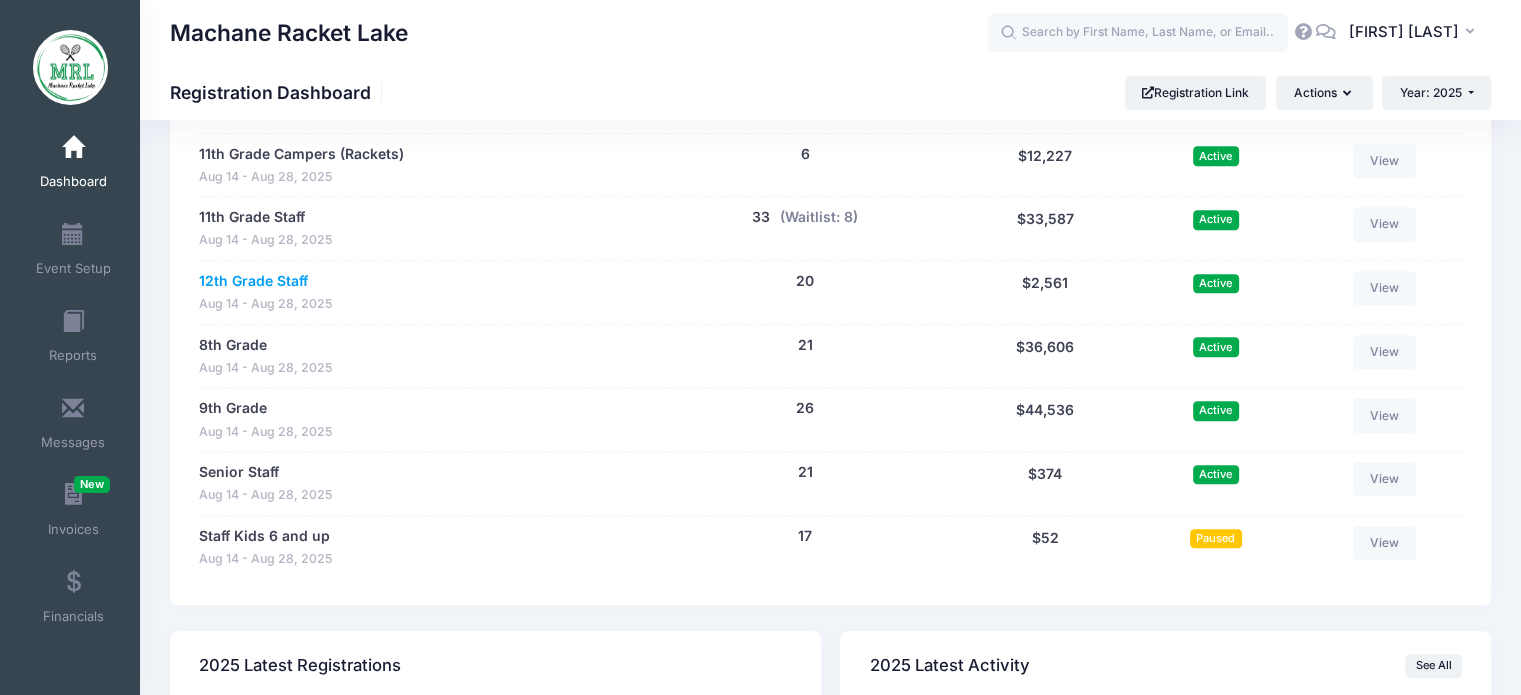 click on "12th Grade Staff" at bounding box center [253, 281] 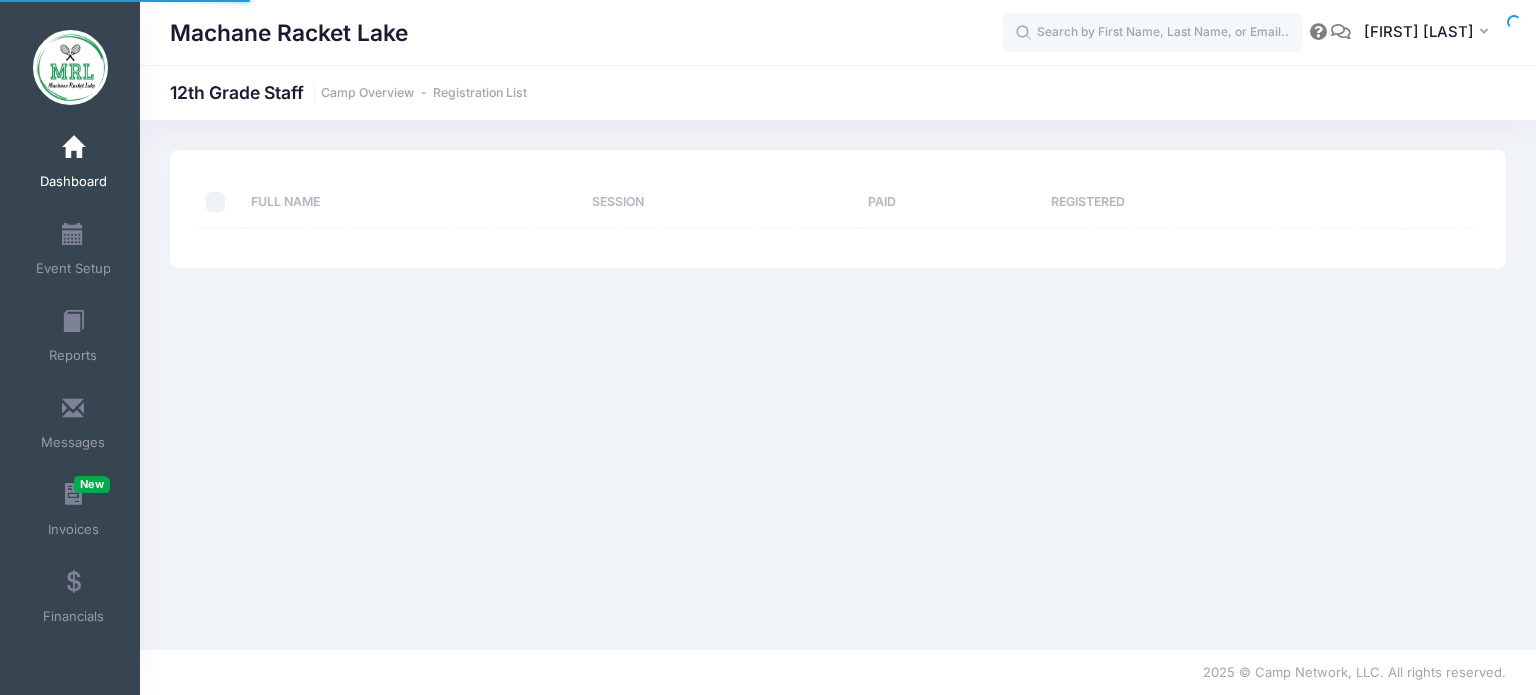 scroll, scrollTop: 0, scrollLeft: 0, axis: both 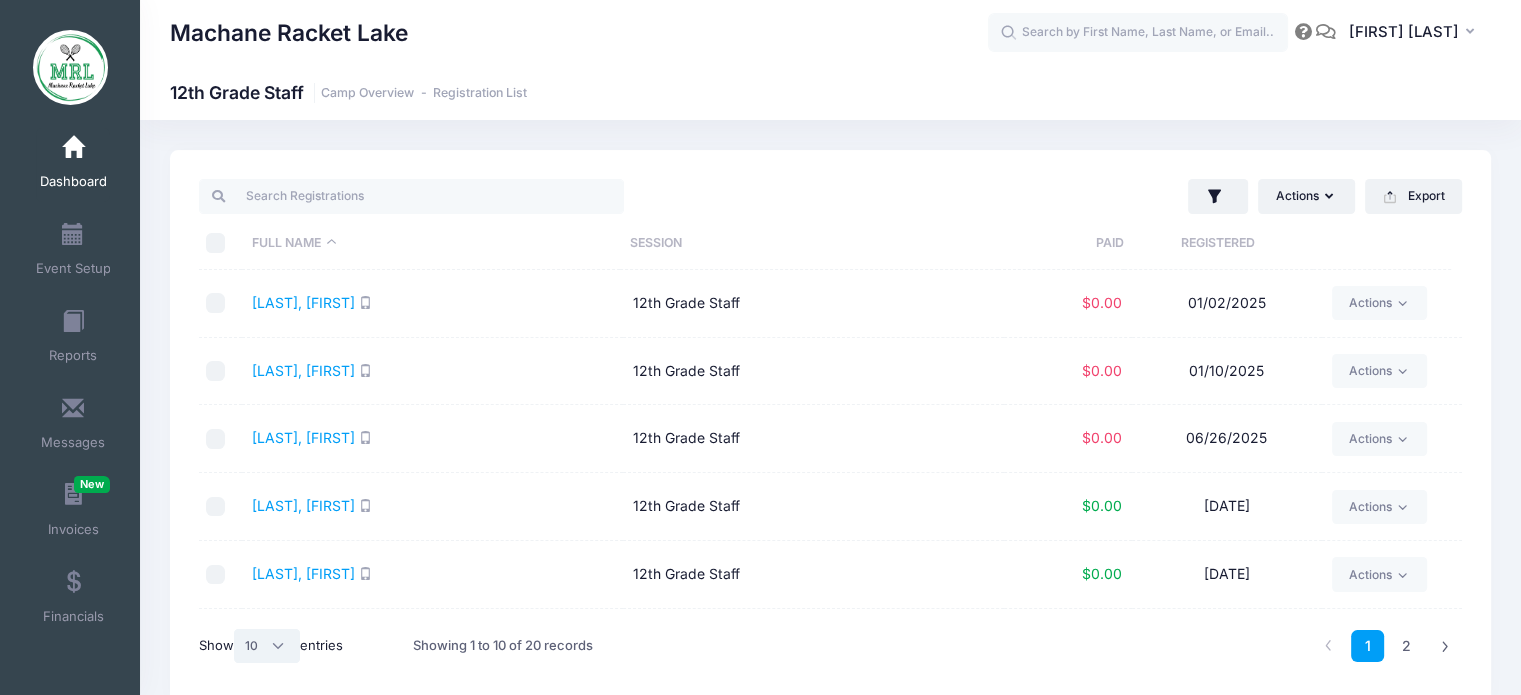 click on "All 10 25 50" at bounding box center [267, 646] 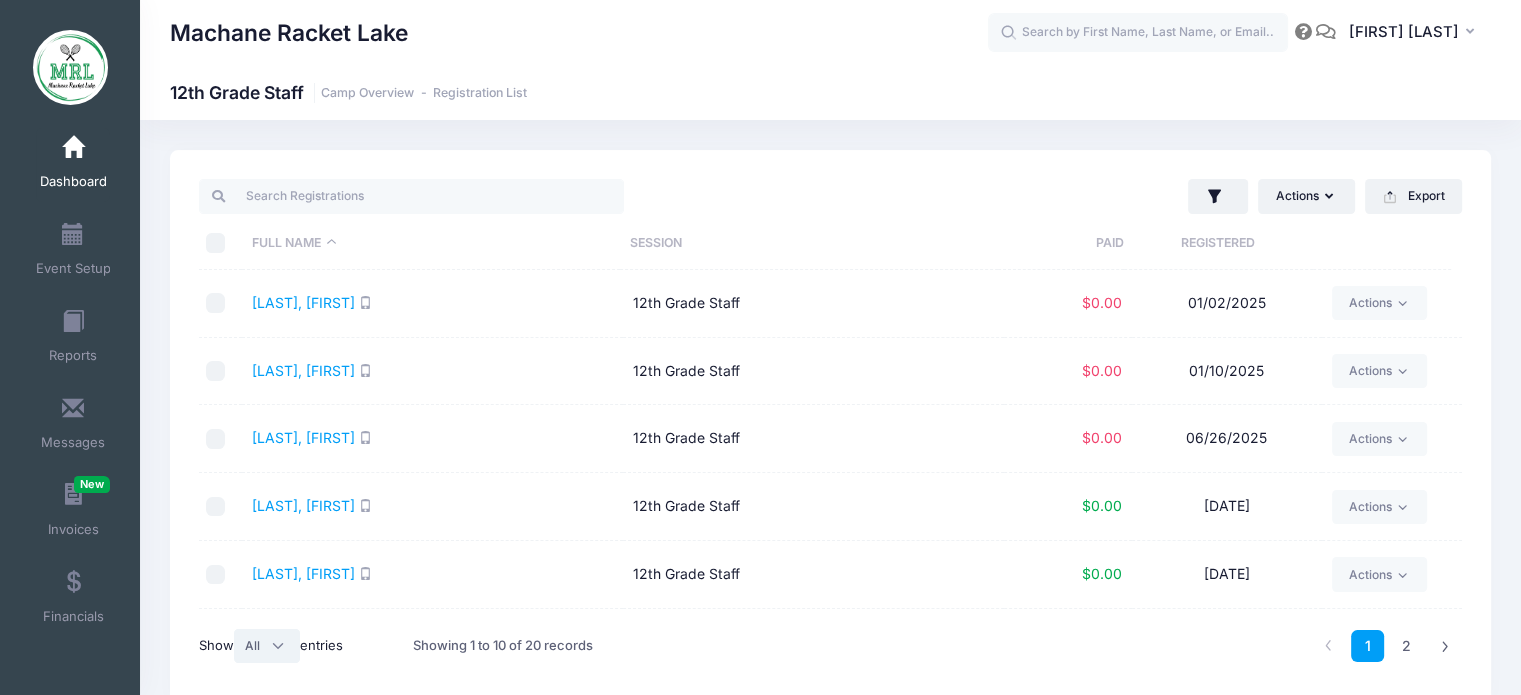 click on "All 10 25 50" at bounding box center (267, 646) 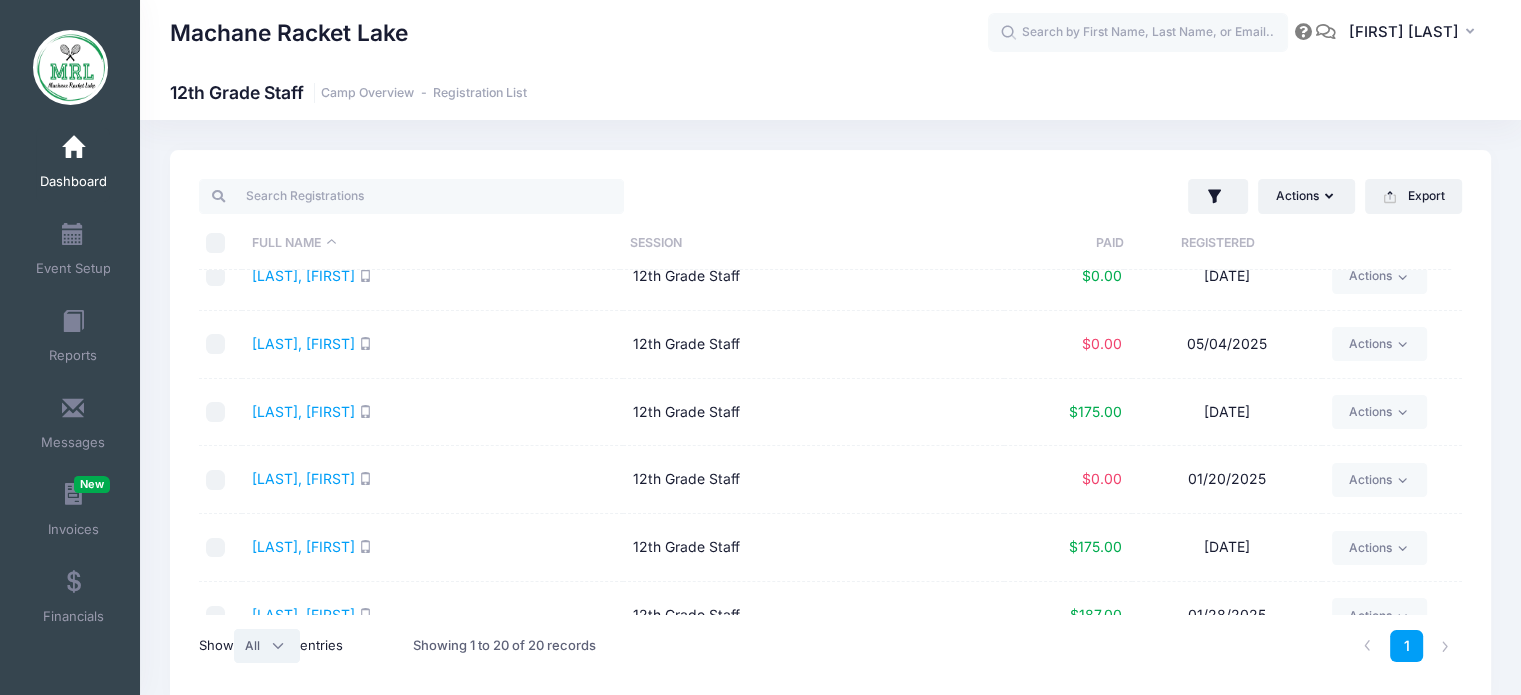 scroll, scrollTop: 367, scrollLeft: 0, axis: vertical 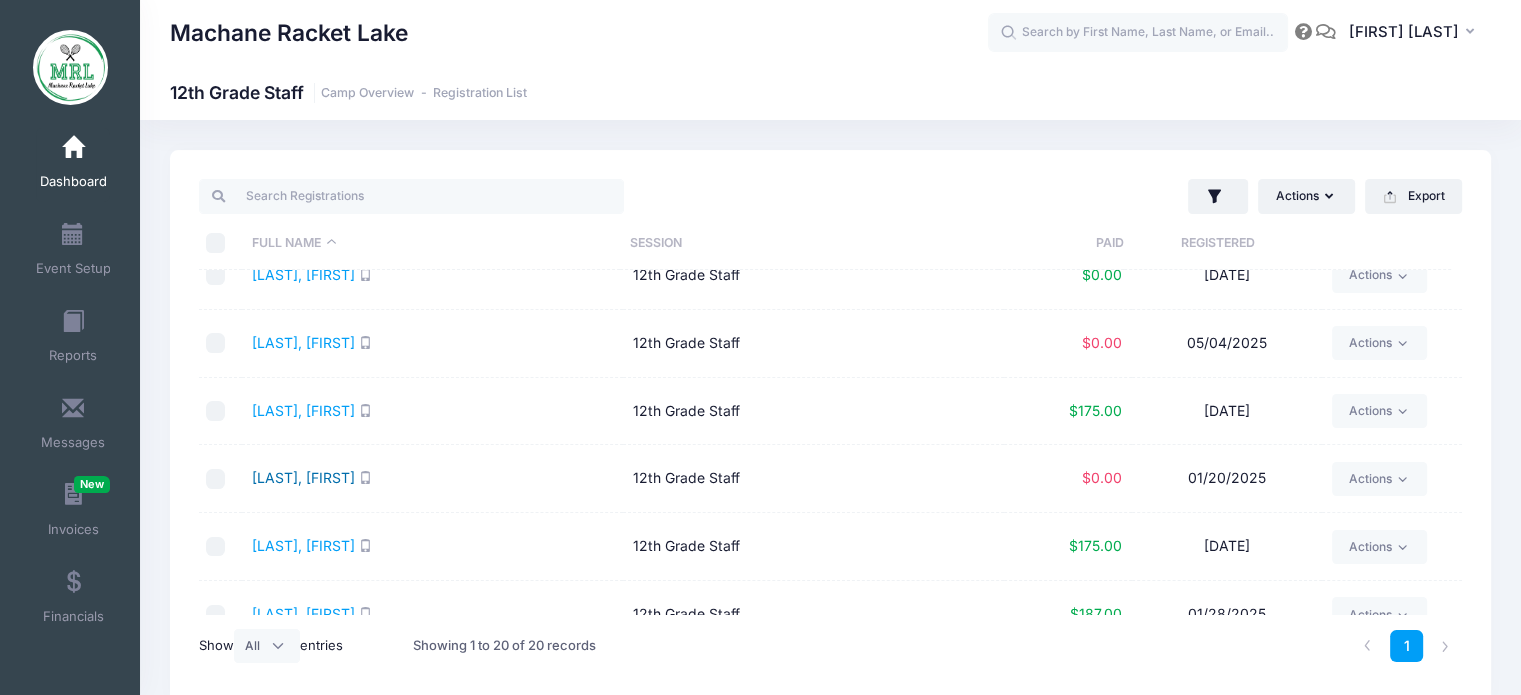 click on "[LAST], [FIRST]" at bounding box center [303, 477] 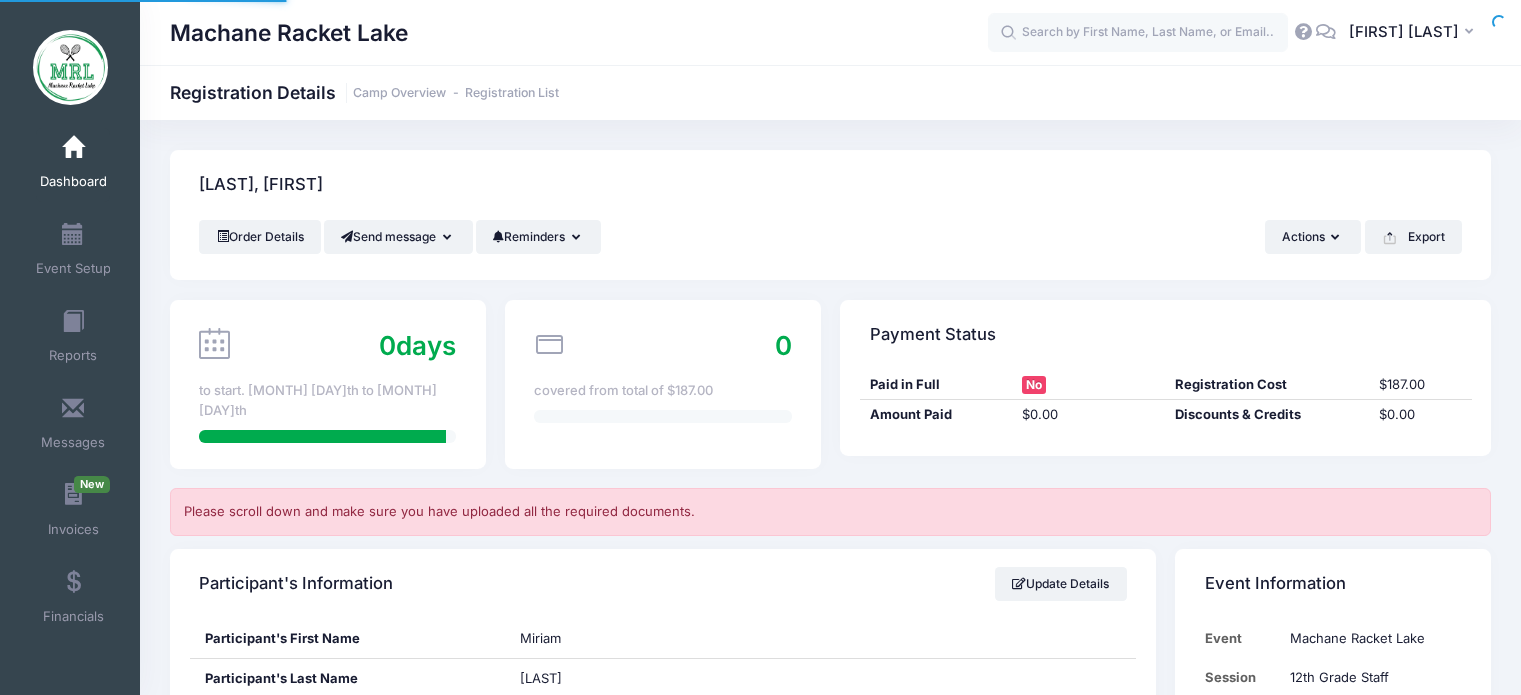 scroll, scrollTop: 0, scrollLeft: 0, axis: both 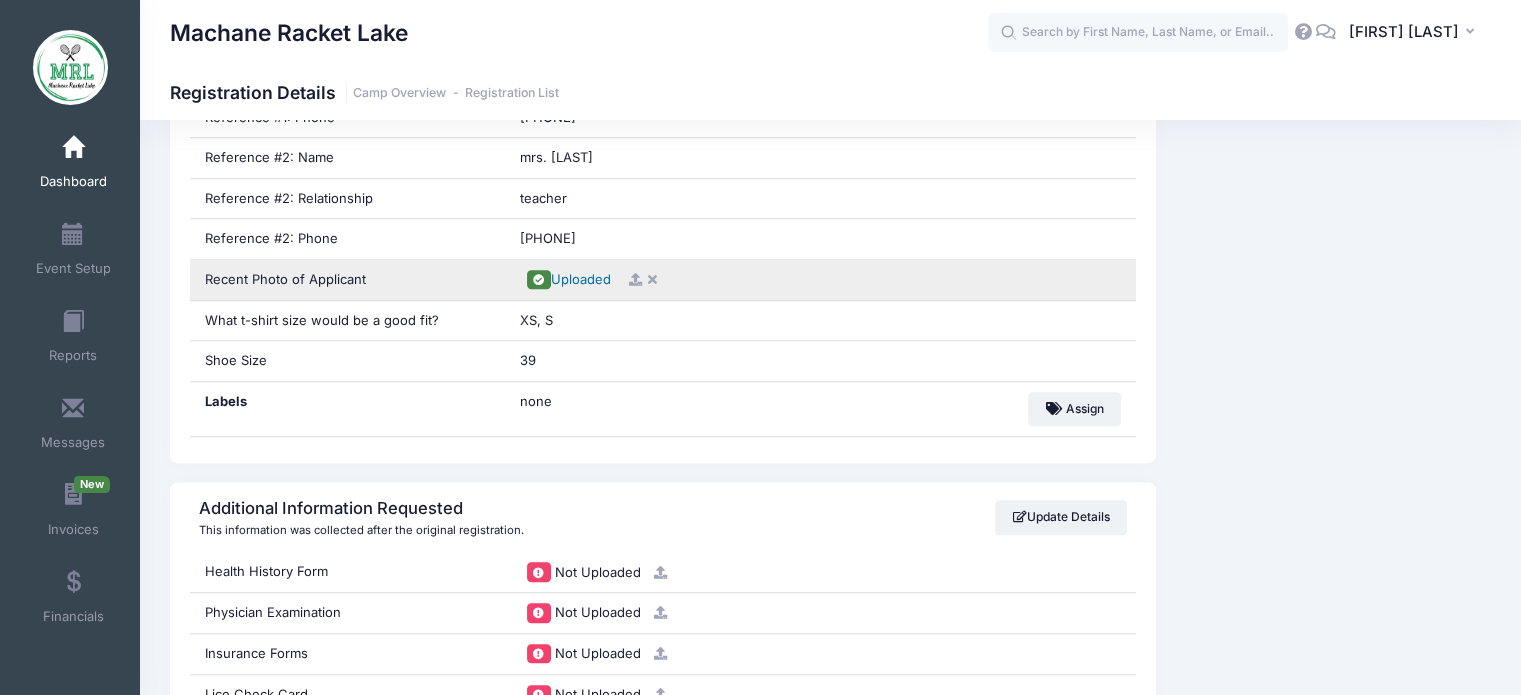 click on "Uploaded" at bounding box center [581, 279] 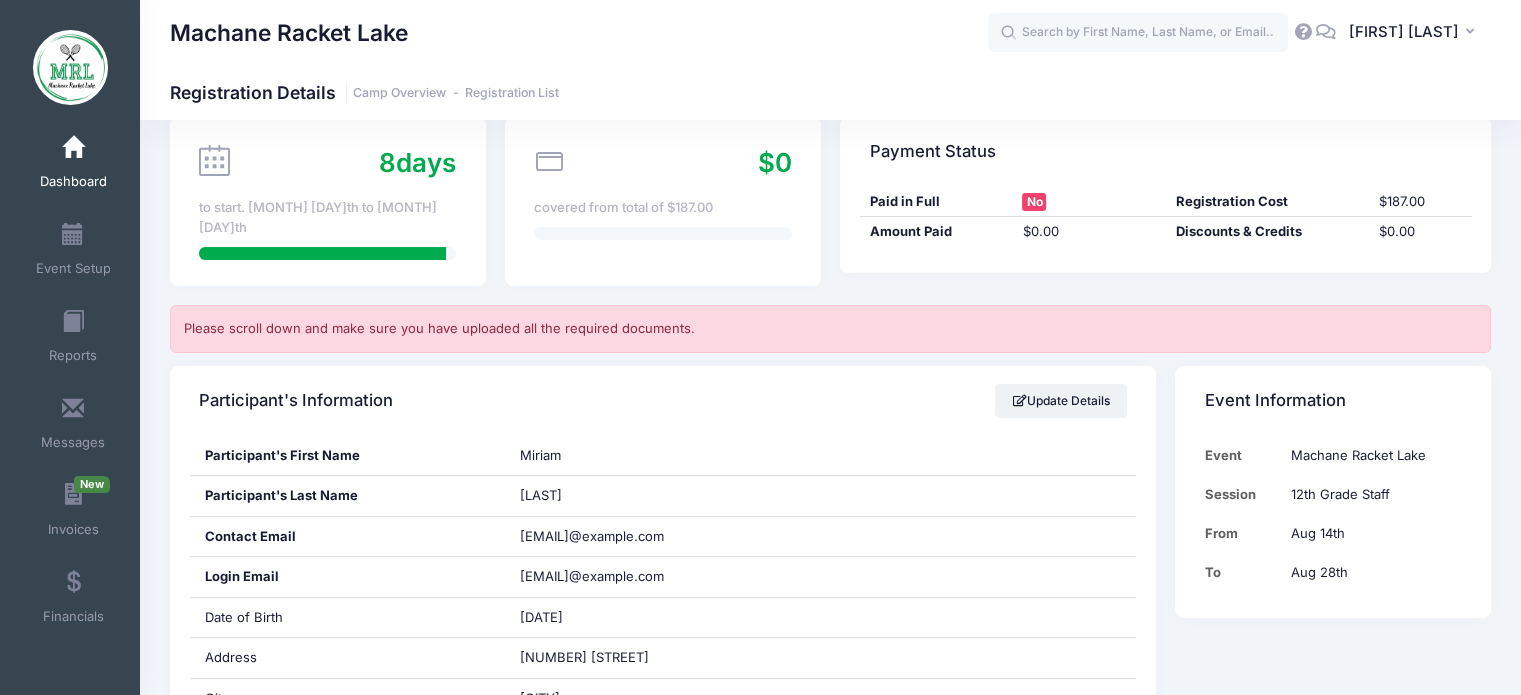 scroll, scrollTop: 191, scrollLeft: 0, axis: vertical 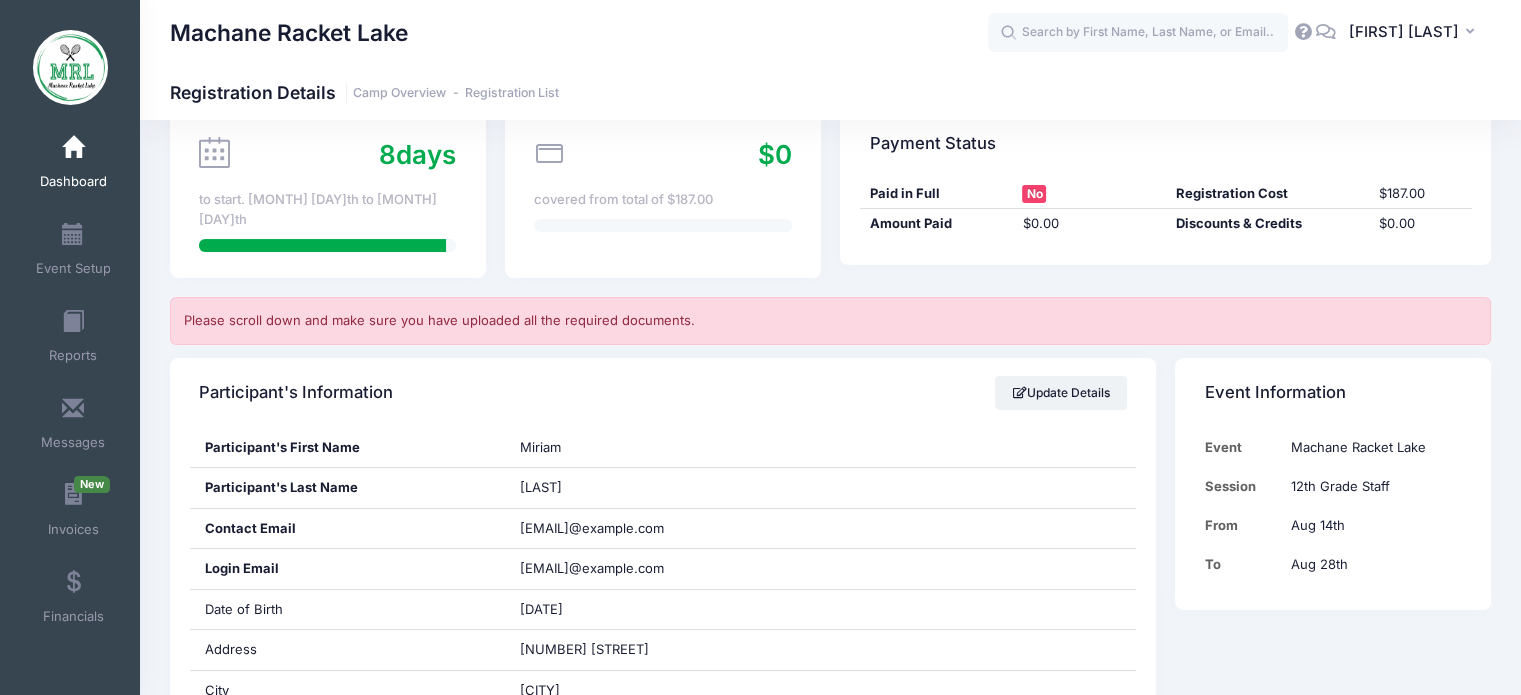 click at bounding box center [73, 148] 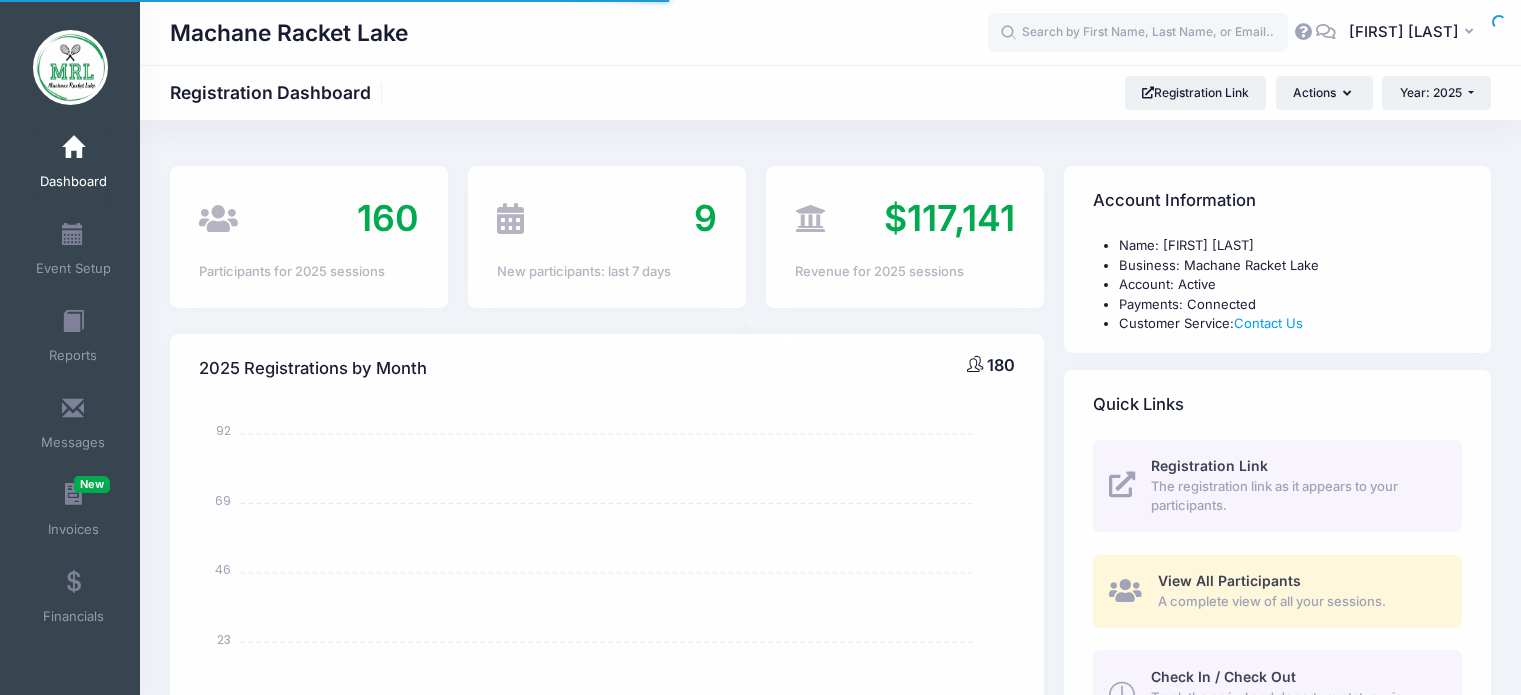 select 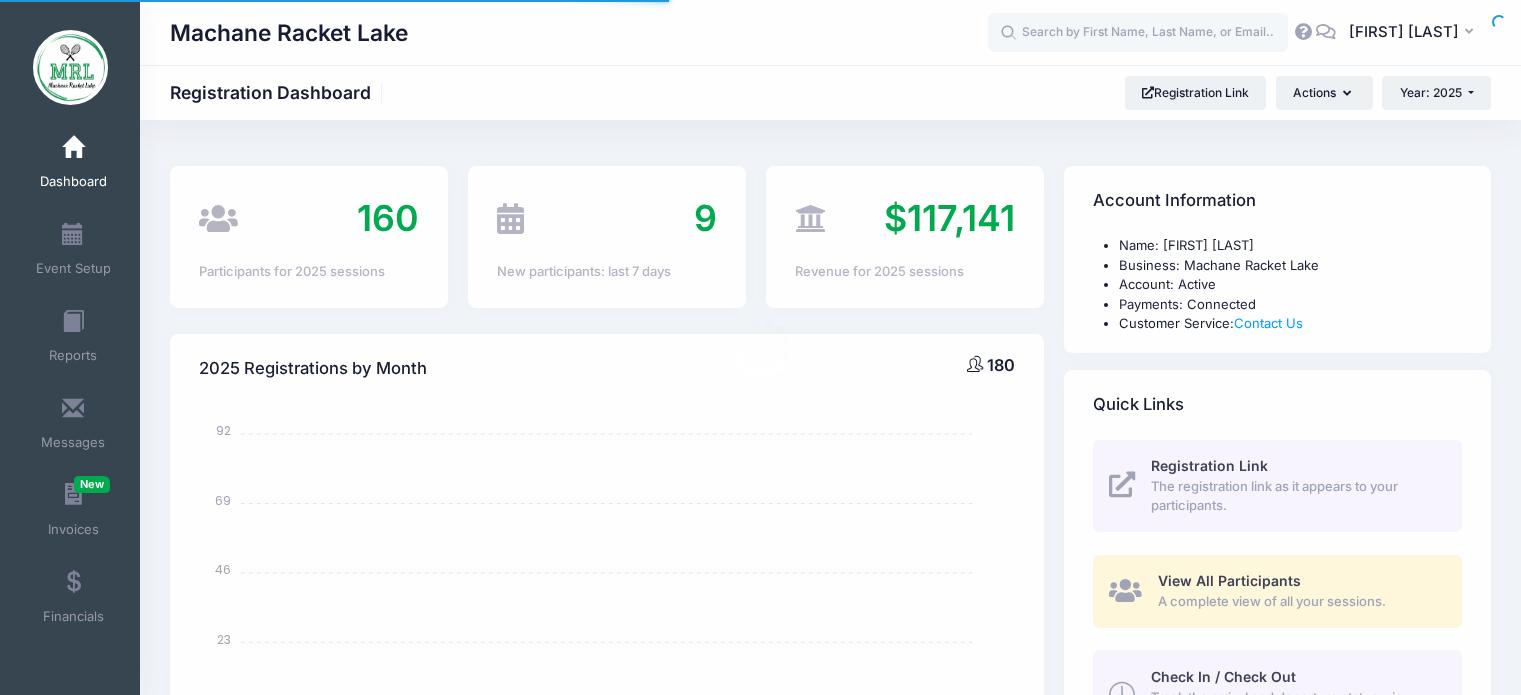 scroll, scrollTop: 0, scrollLeft: 0, axis: both 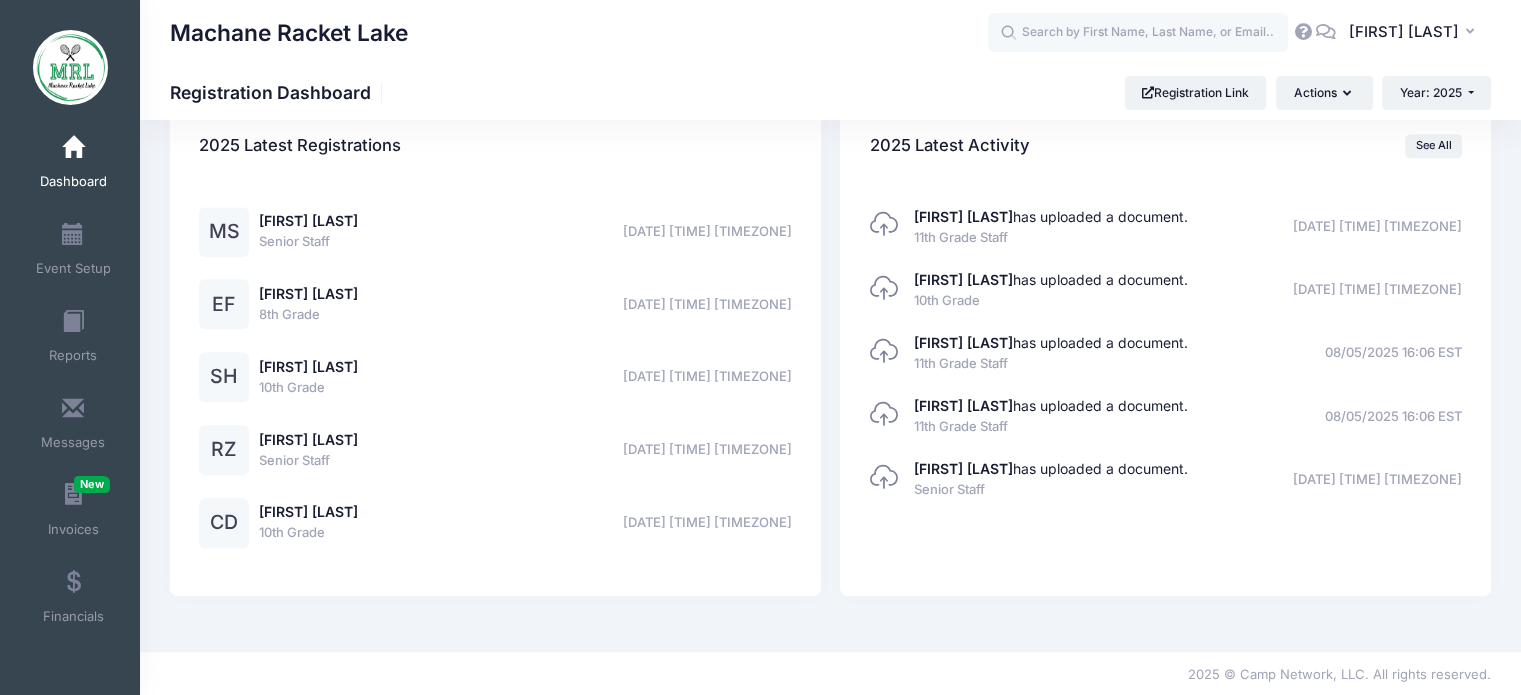 click on "MS
Malky Schreiber
Senior Staff
08/05/2025 00:55 EST
08/05/2025 00:55 EST
EF
Esti Fruchter
8th Grade
08/04/2025 20:15 EST
SH 10th Grade" at bounding box center (495, 389) 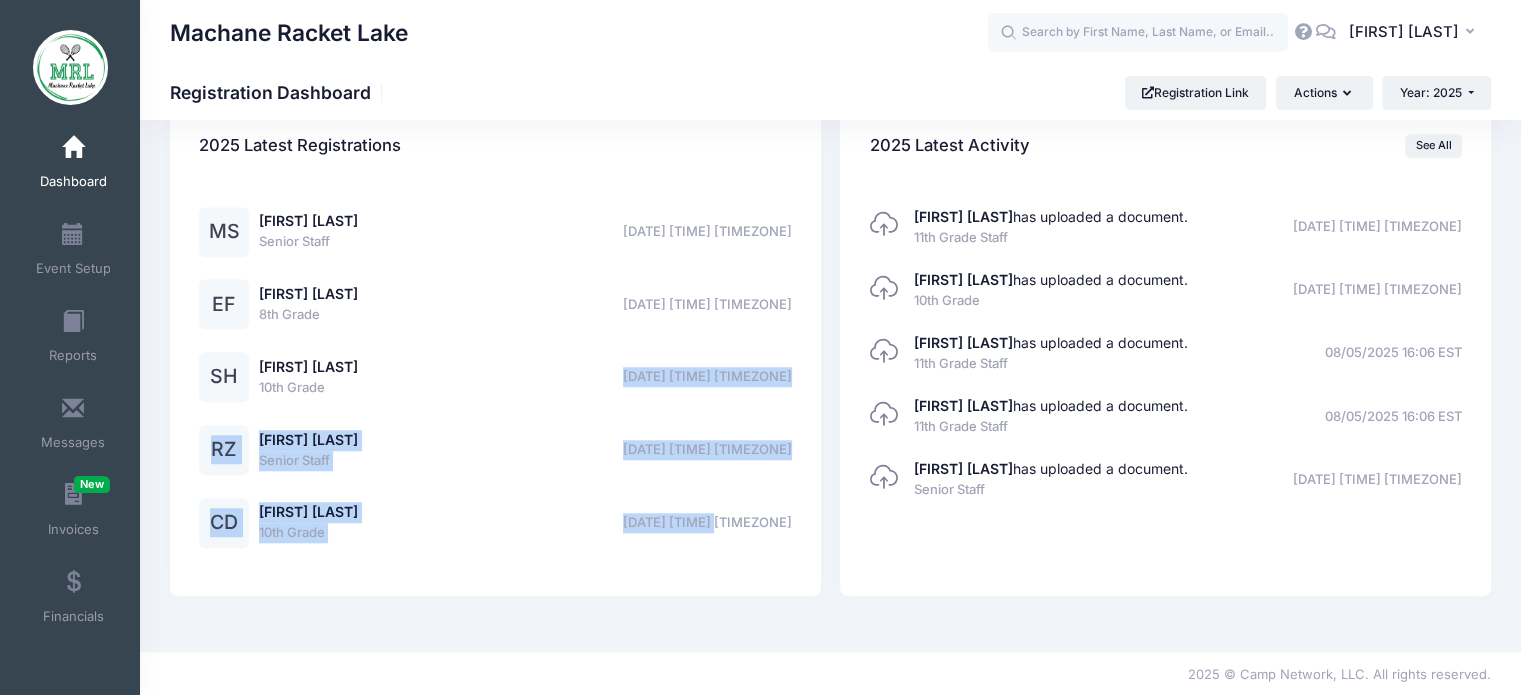 drag, startPoint x: 648, startPoint y: 365, endPoint x: 751, endPoint y: 535, distance: 198.7687 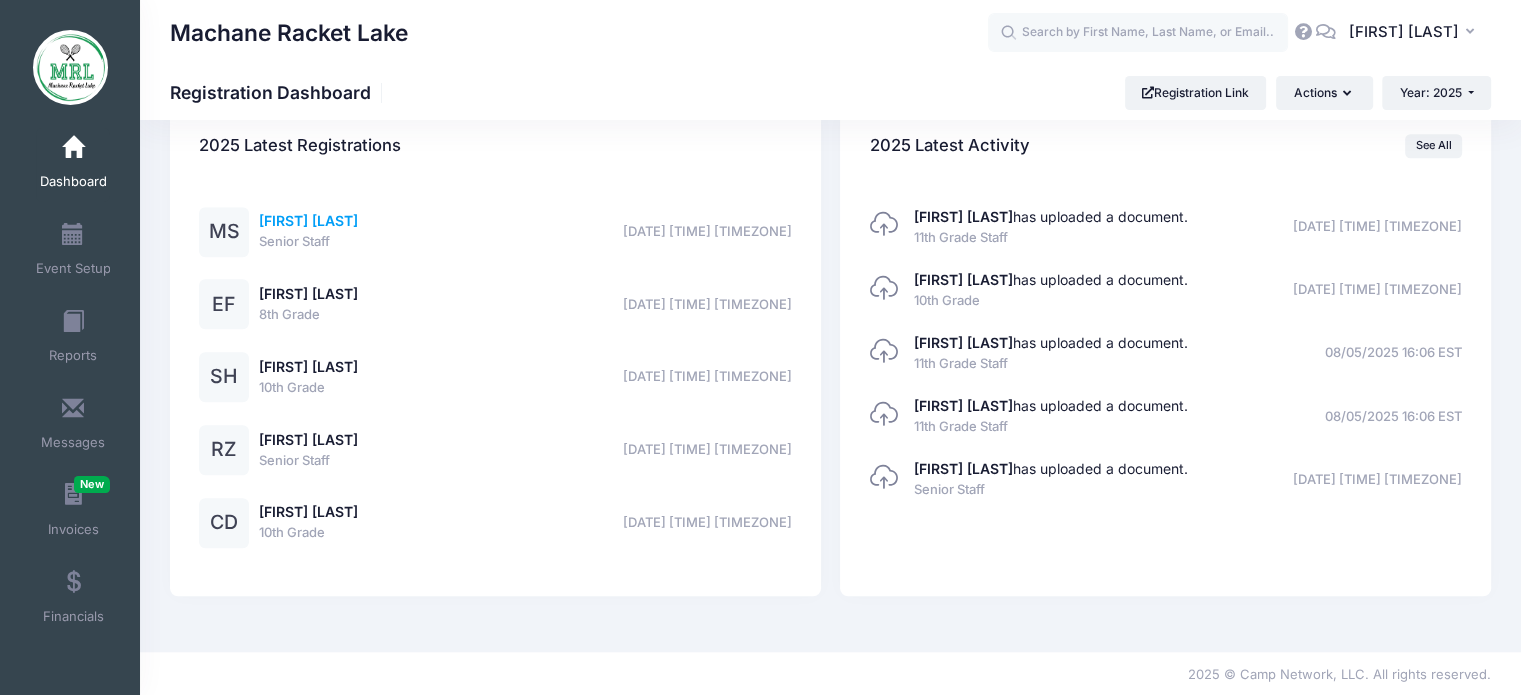 click on "Malky Schreiber" at bounding box center (308, 220) 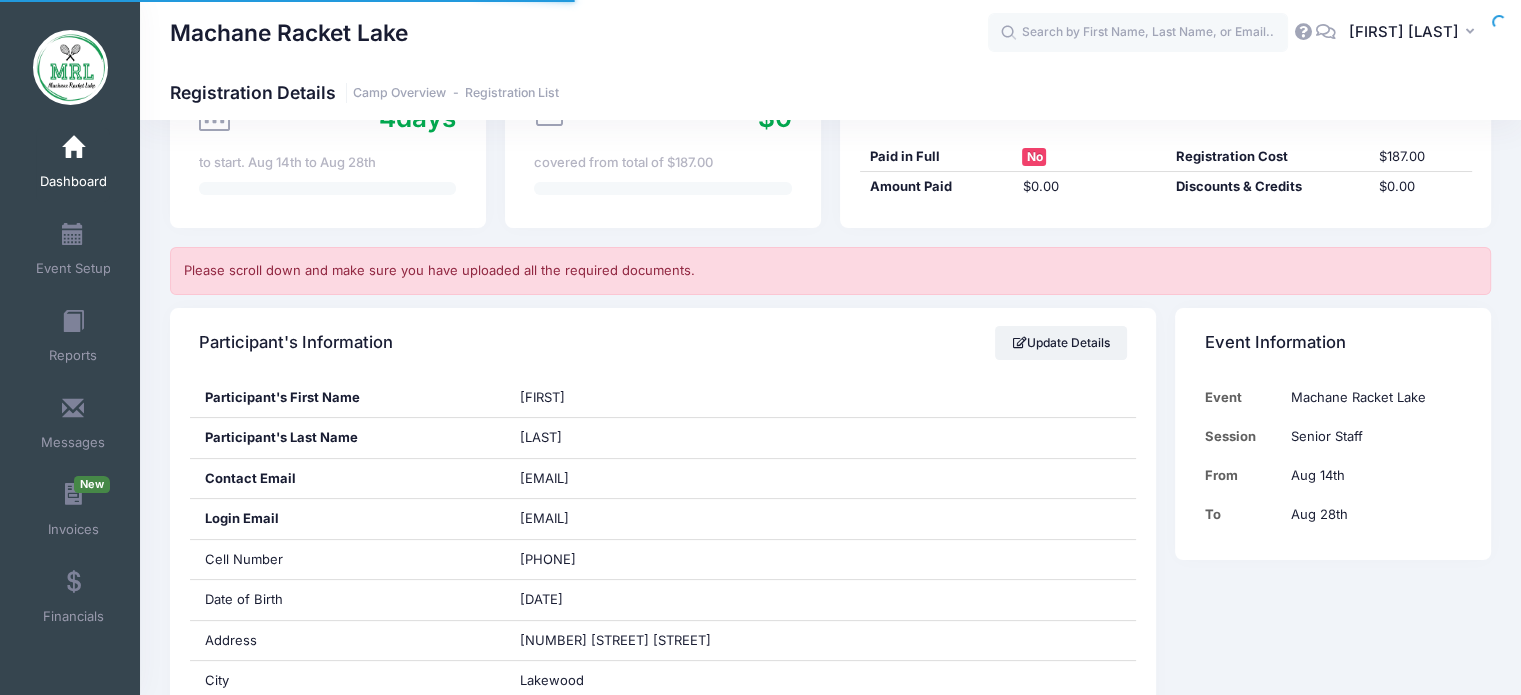 scroll, scrollTop: 464, scrollLeft: 0, axis: vertical 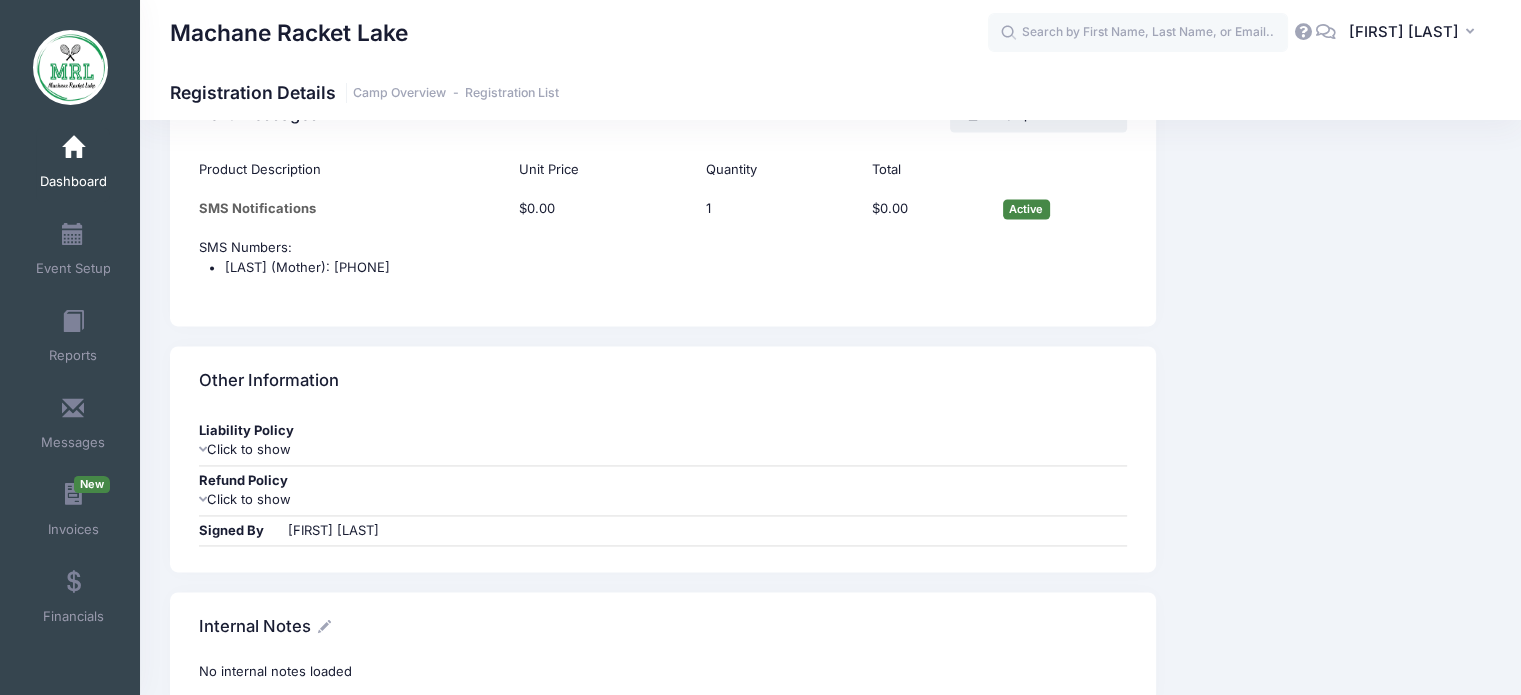 click at bounding box center [73, 148] 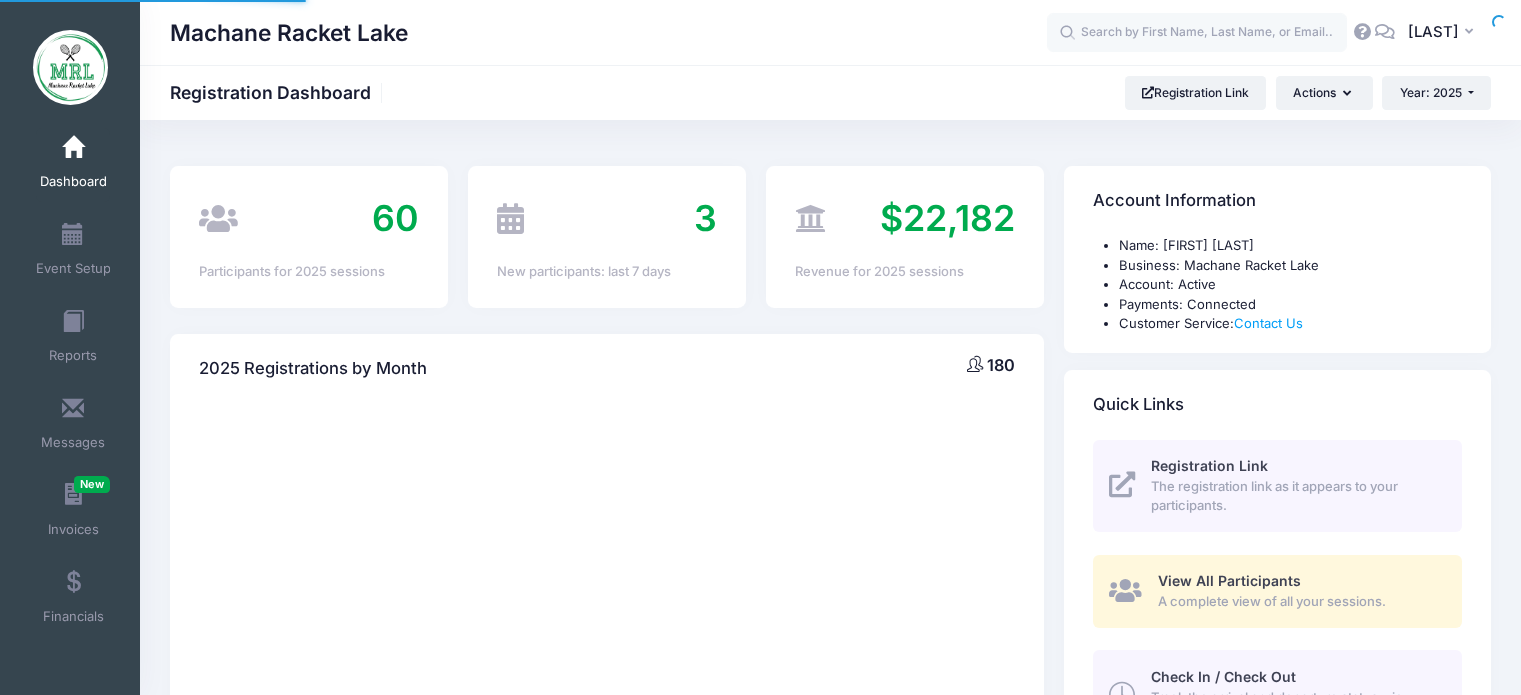 scroll, scrollTop: 0, scrollLeft: 0, axis: both 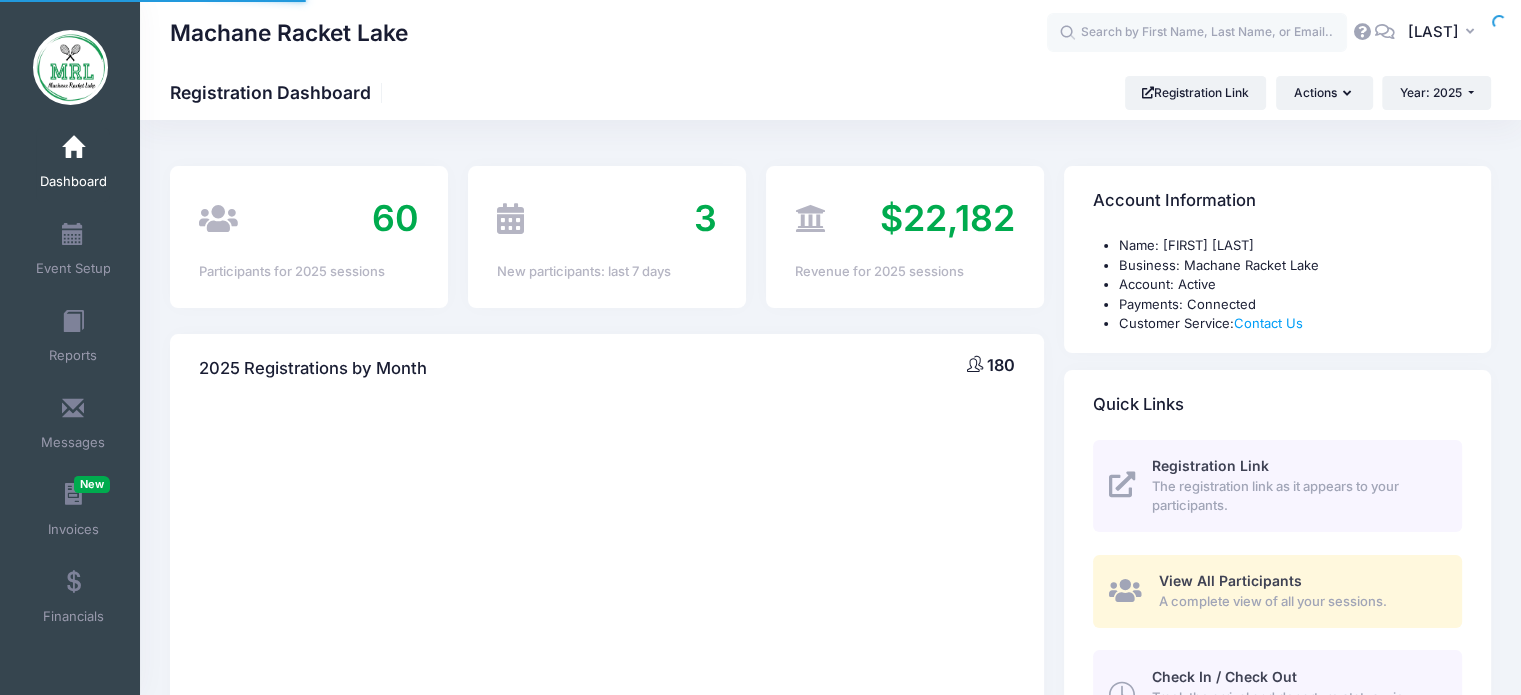 select 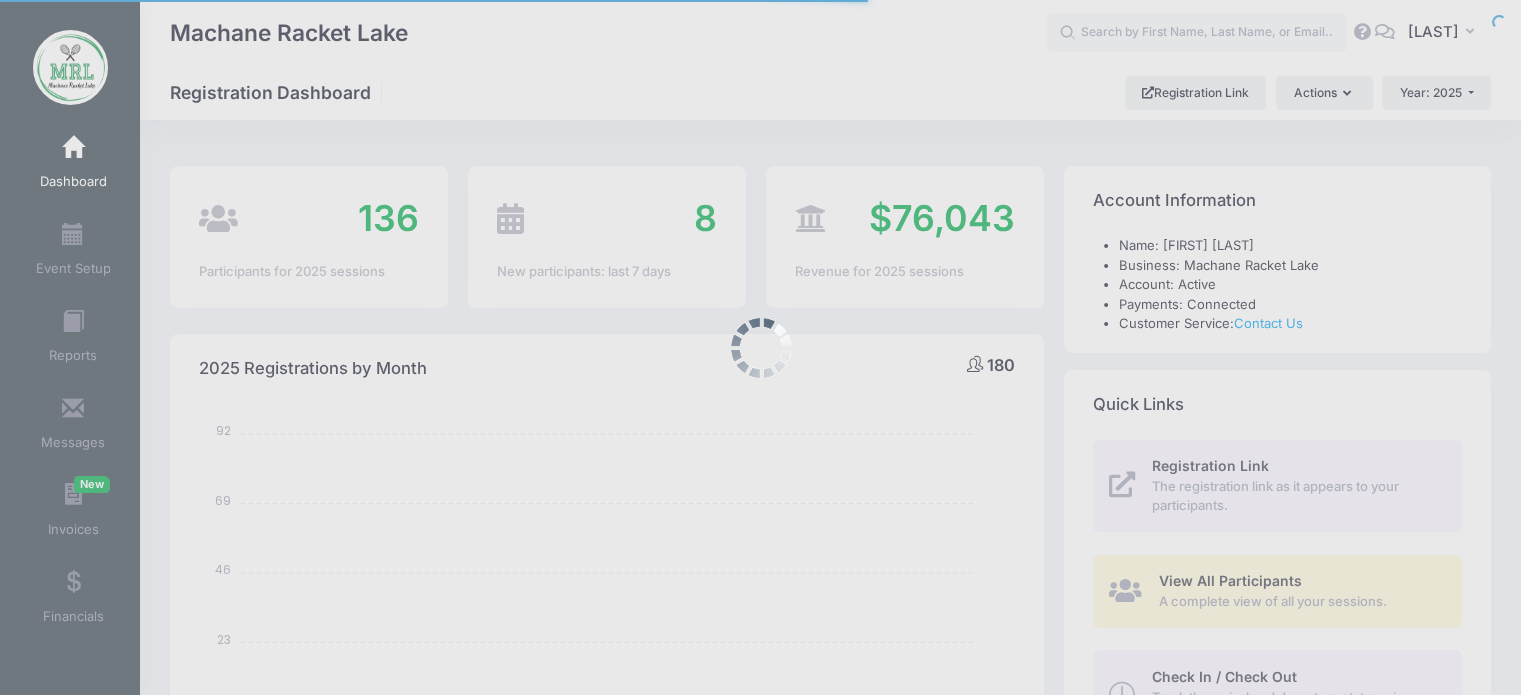 scroll, scrollTop: 0, scrollLeft: 0, axis: both 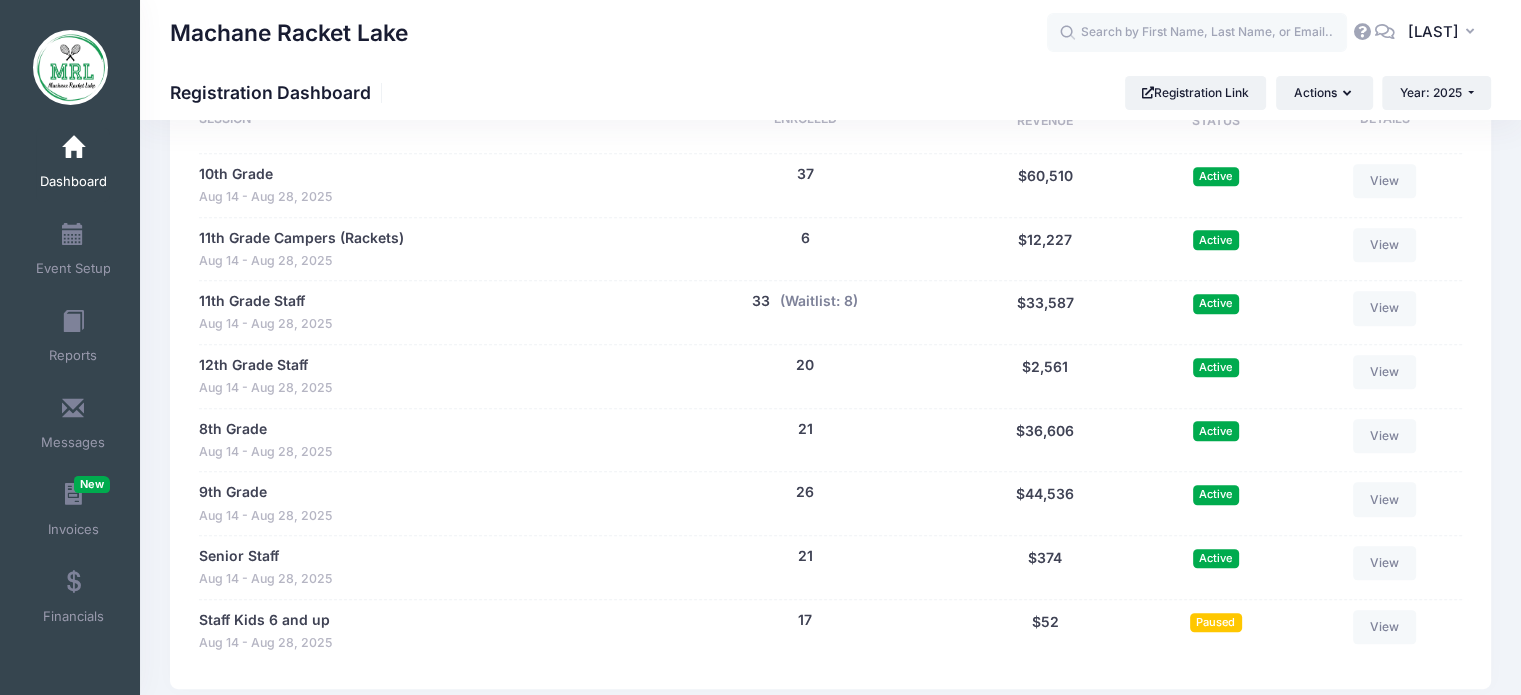 click on "8th Grade
Aug 14 - Aug 28, 2025
21 people
$36,606" at bounding box center (426, 440) 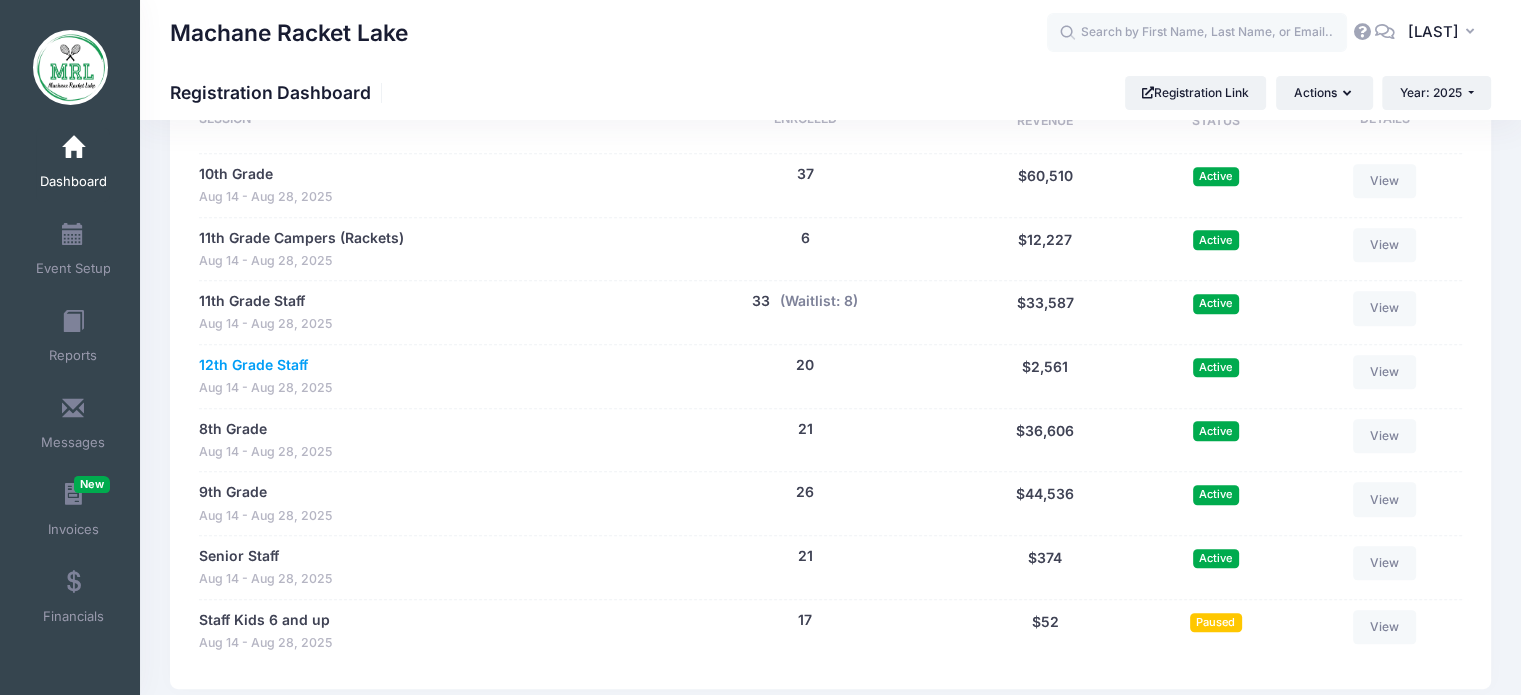 click on "12th Grade Staff" at bounding box center (253, 365) 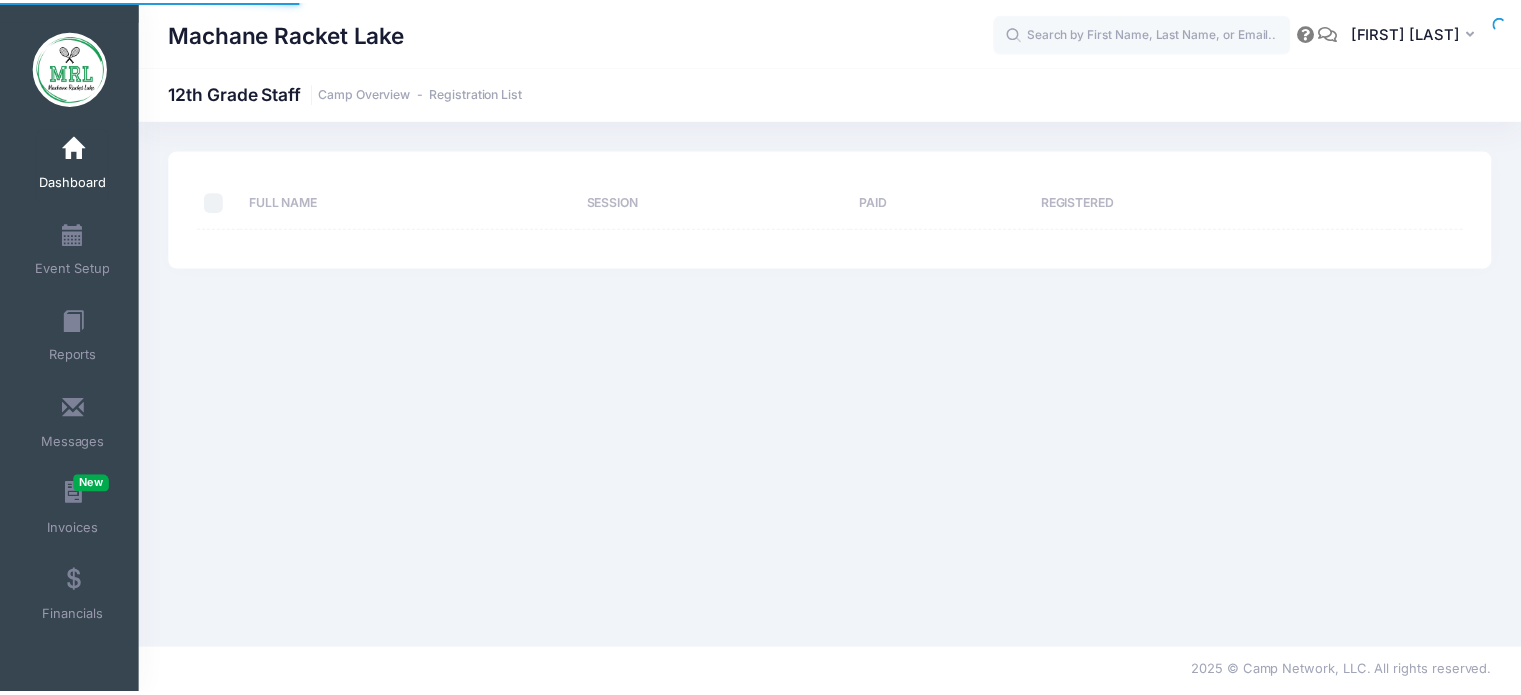 scroll, scrollTop: 0, scrollLeft: 0, axis: both 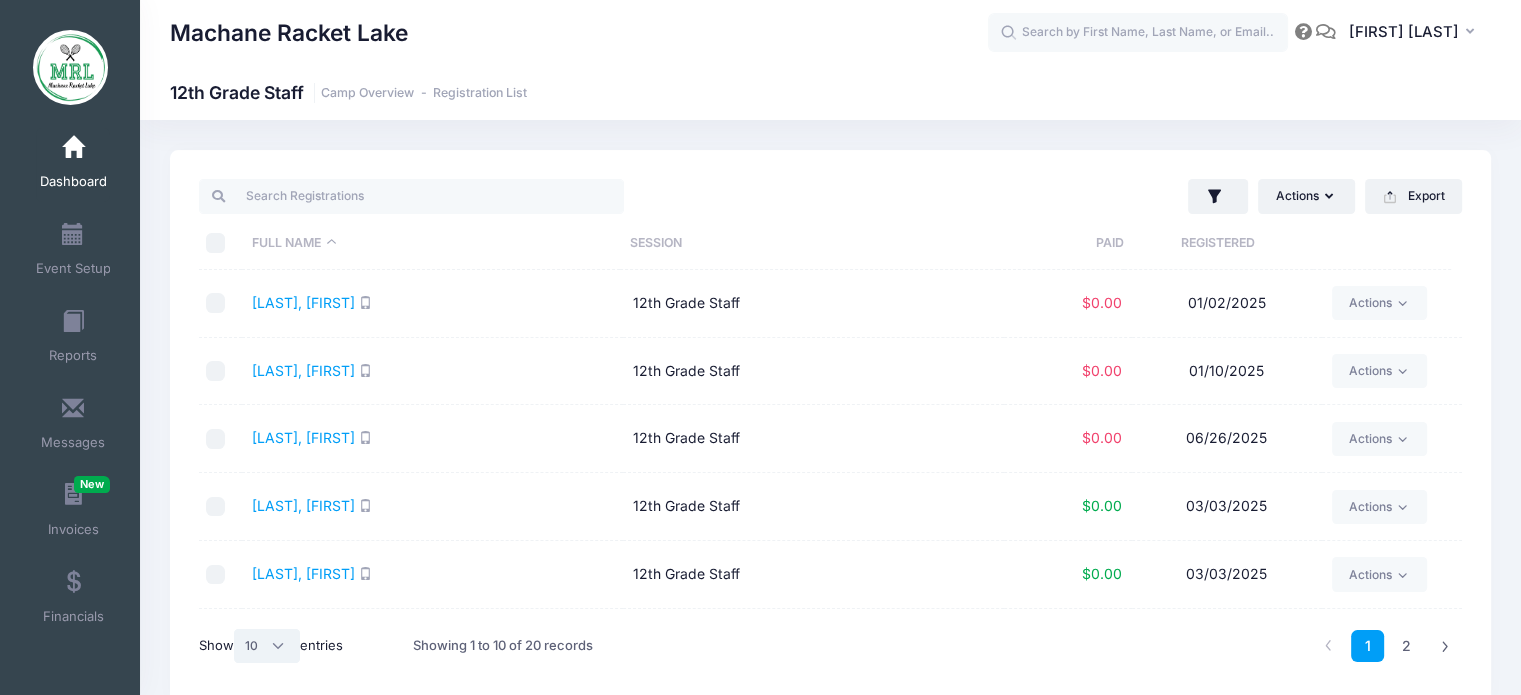 click on "All 10 25 50" at bounding box center (267, 646) 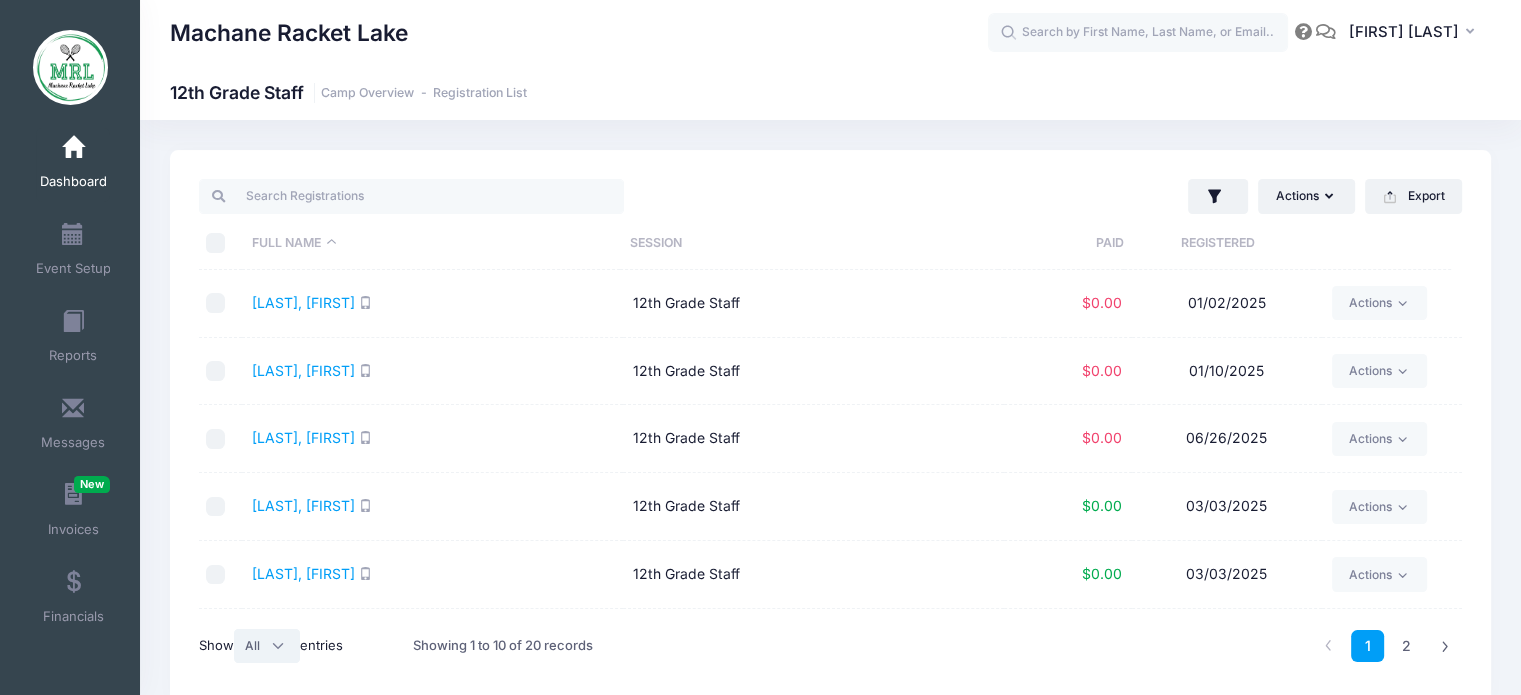 click on "All 10 25 50" at bounding box center (267, 646) 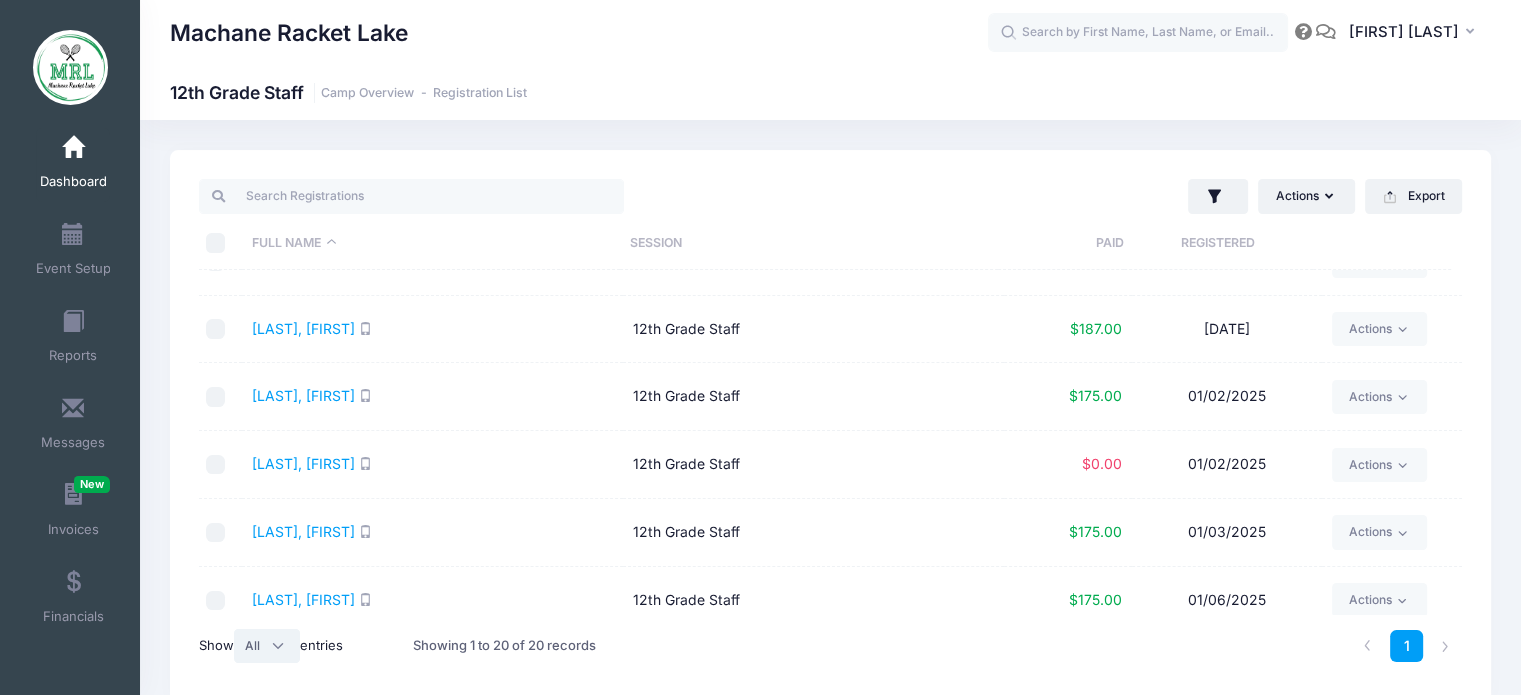 scroll, scrollTop: 861, scrollLeft: 0, axis: vertical 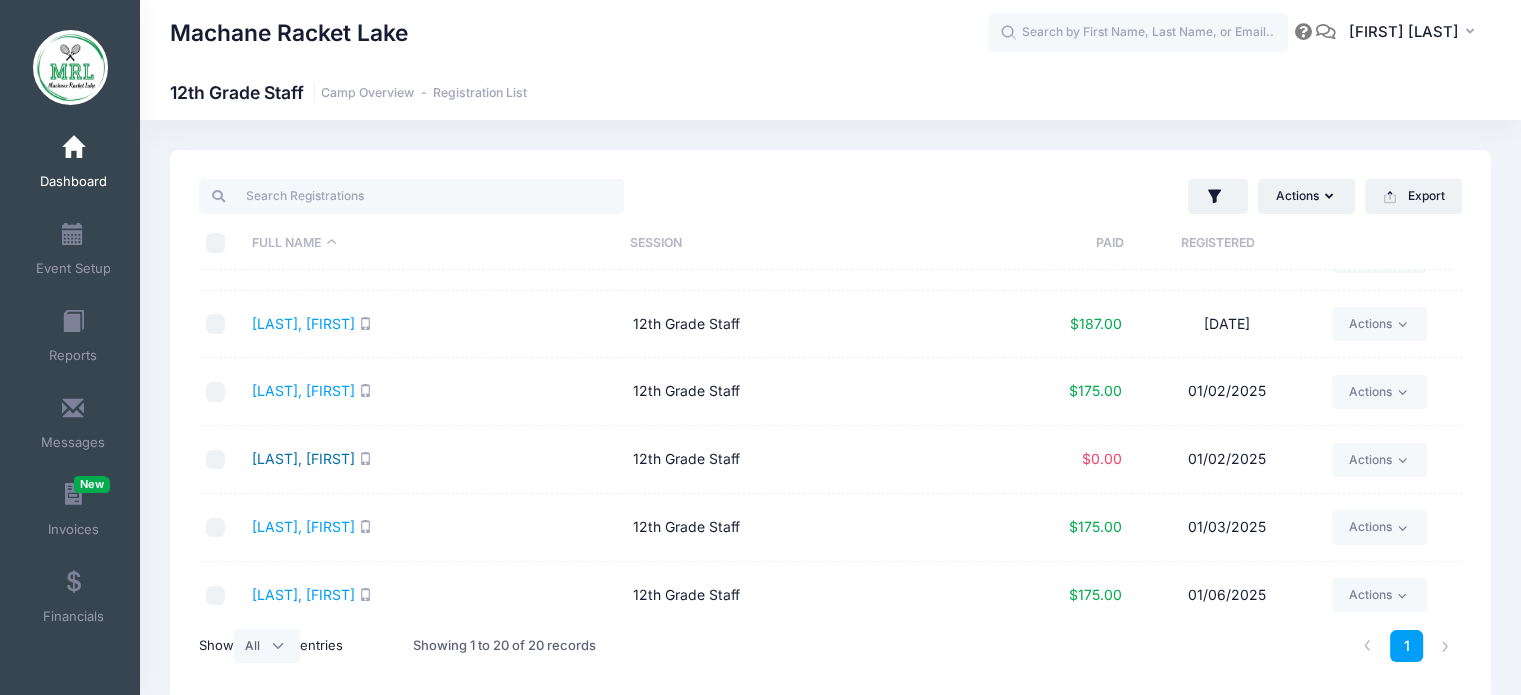 click on "Schechter, Shira" at bounding box center (303, 458) 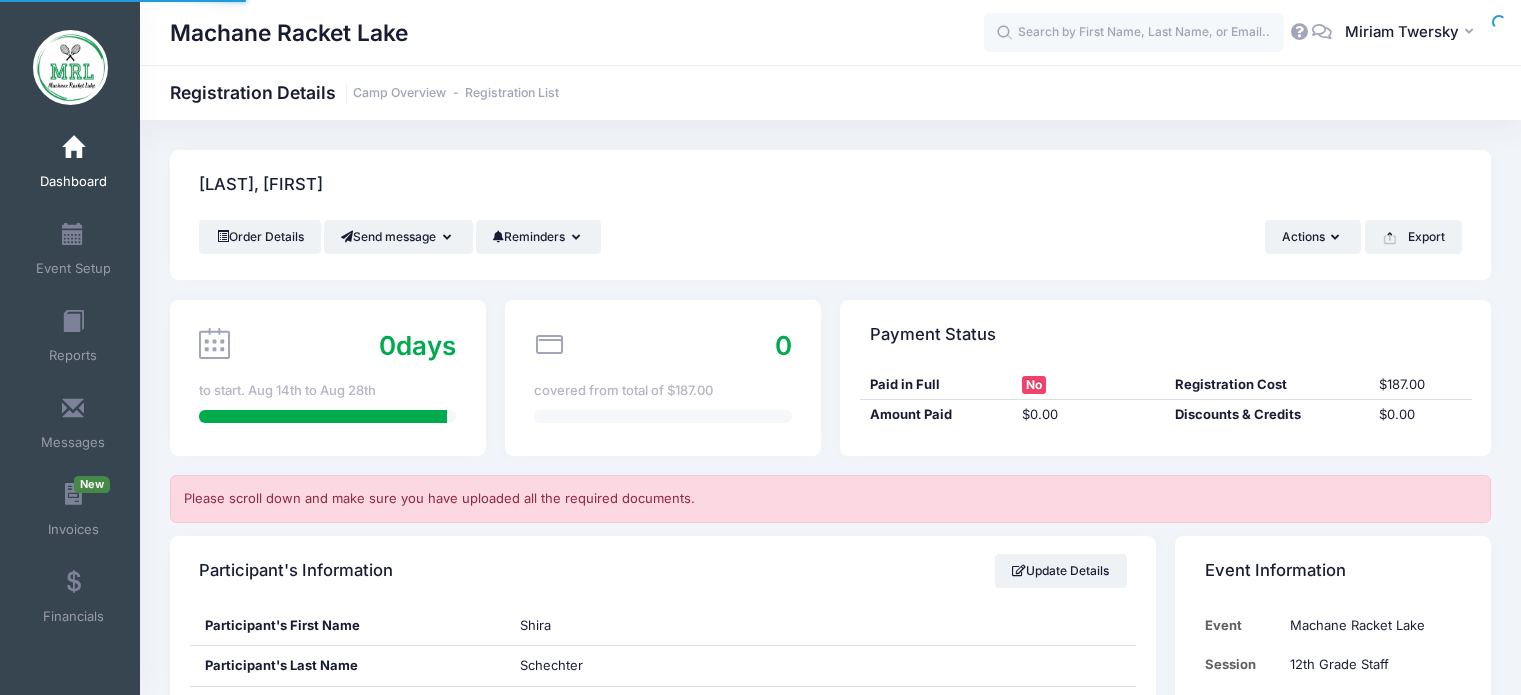 scroll, scrollTop: 0, scrollLeft: 0, axis: both 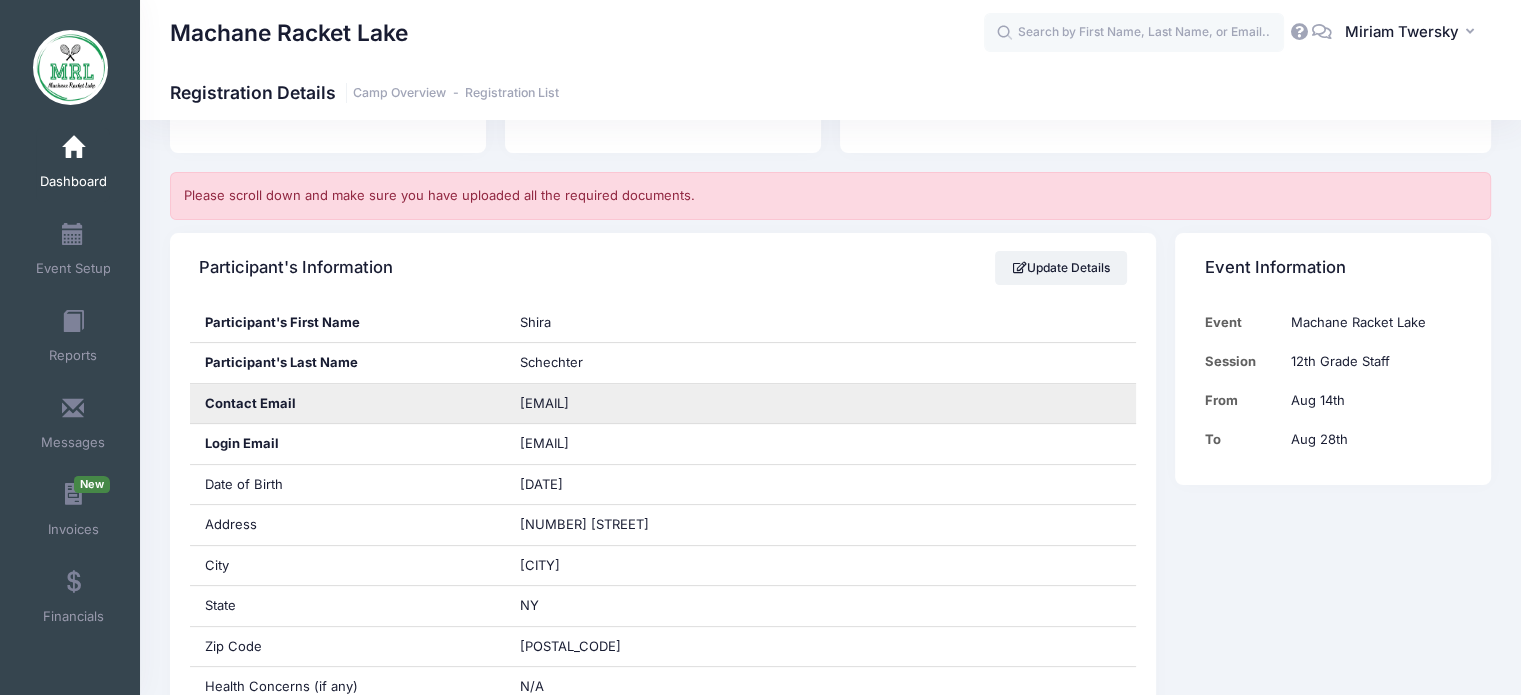 click on "alizala@yahoo.com" at bounding box center [544, 403] 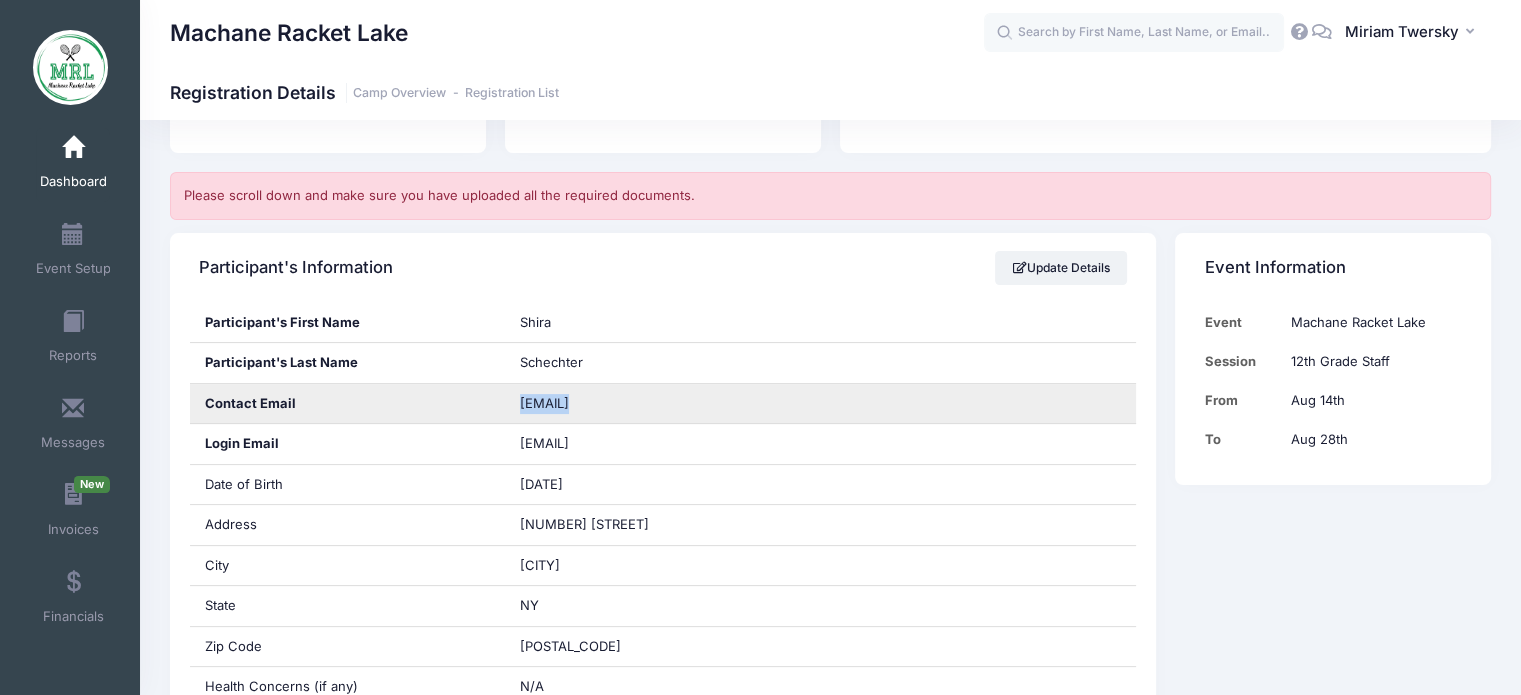 click on "alizala@yahoo.com" at bounding box center [544, 403] 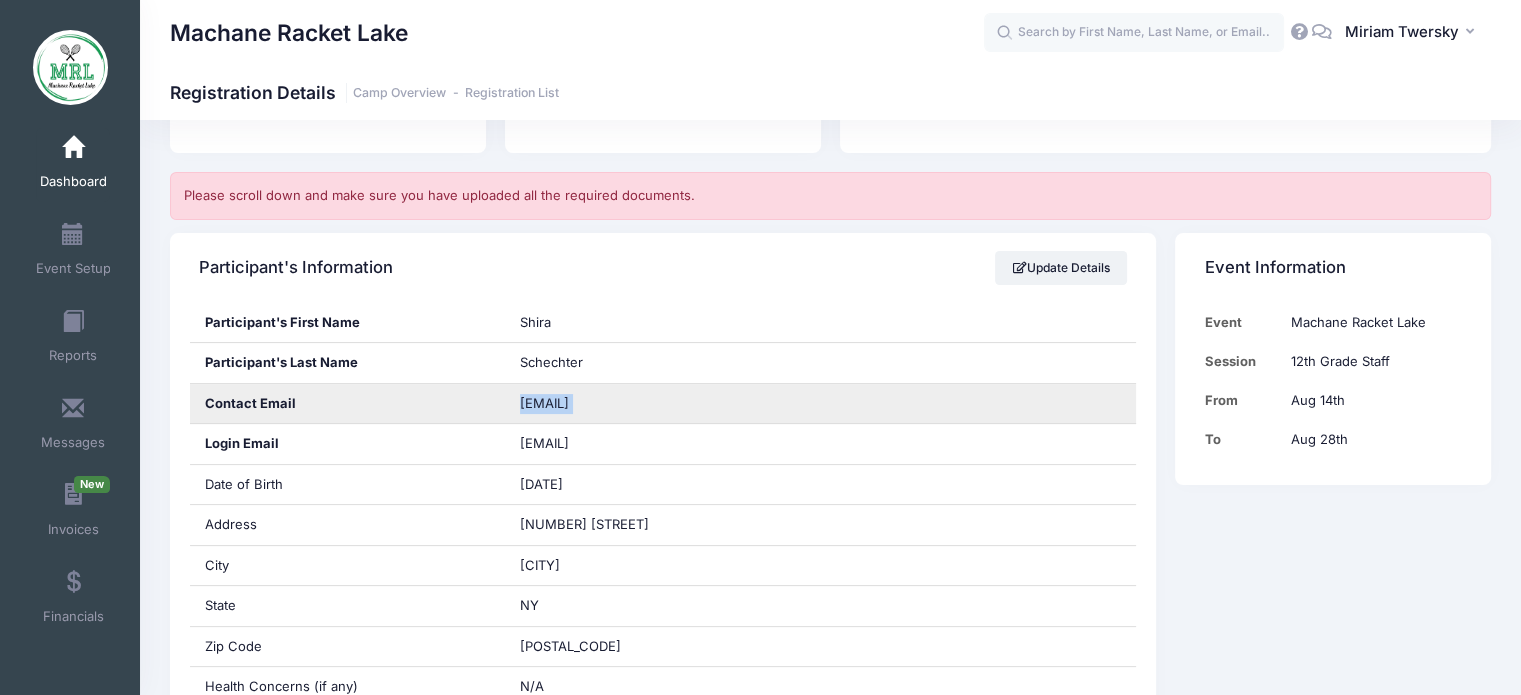 click on "alizala@yahoo.com" at bounding box center [544, 403] 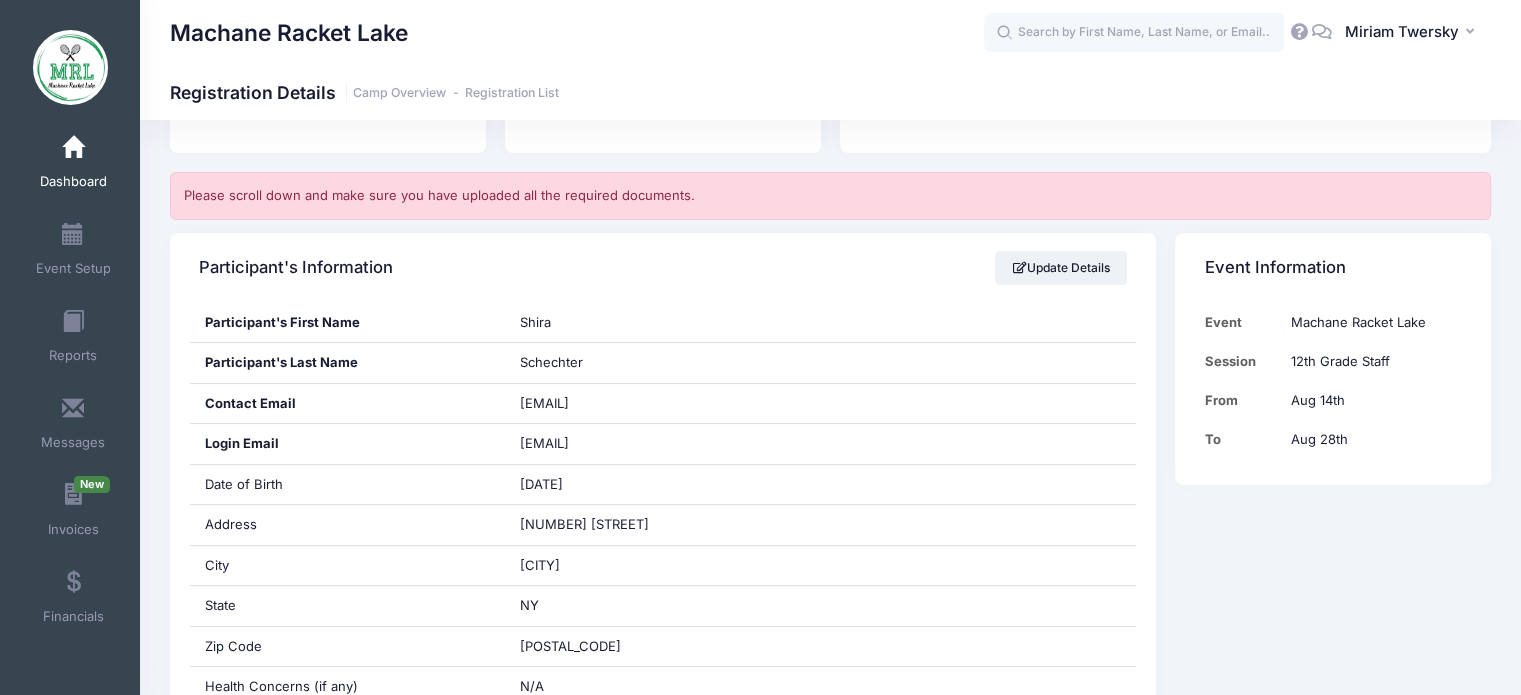 click on "Participant's Information
Update Details" at bounding box center (663, 268) 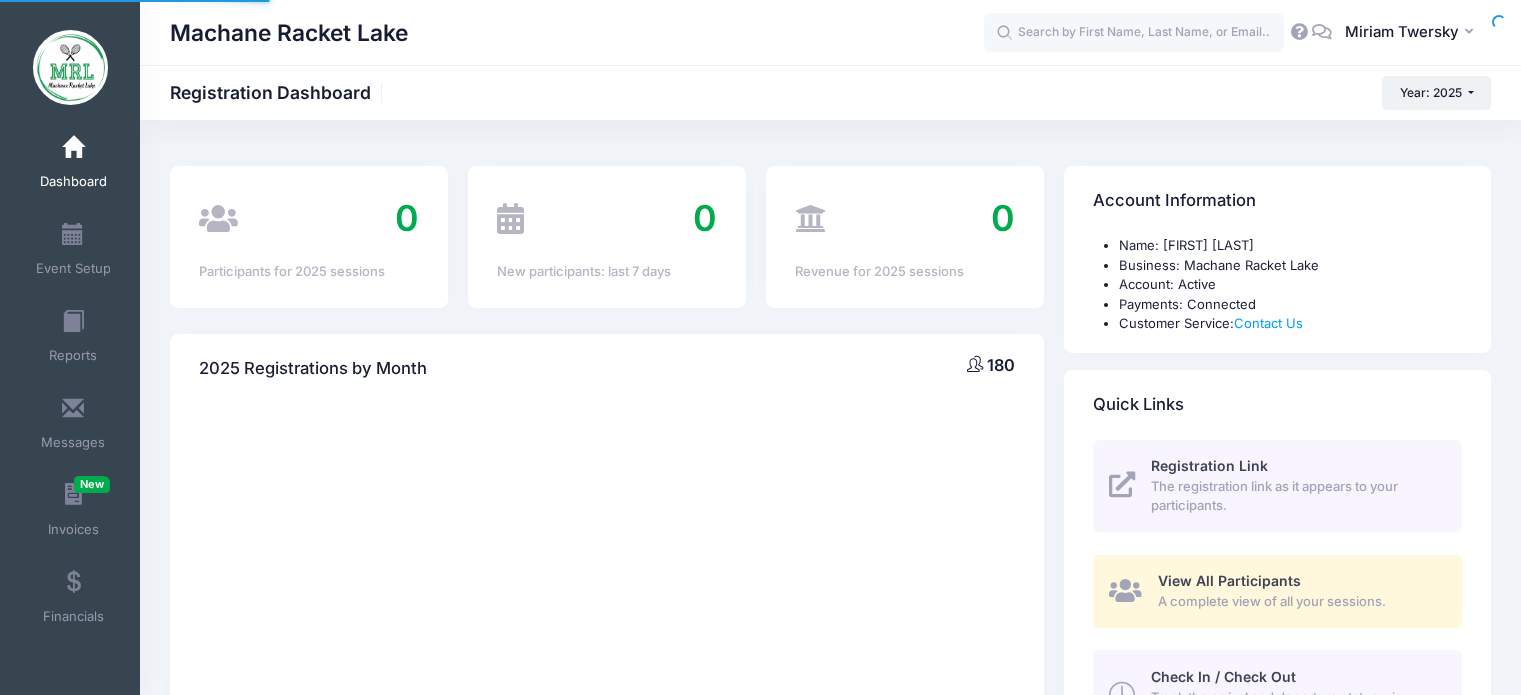 scroll, scrollTop: 0, scrollLeft: 0, axis: both 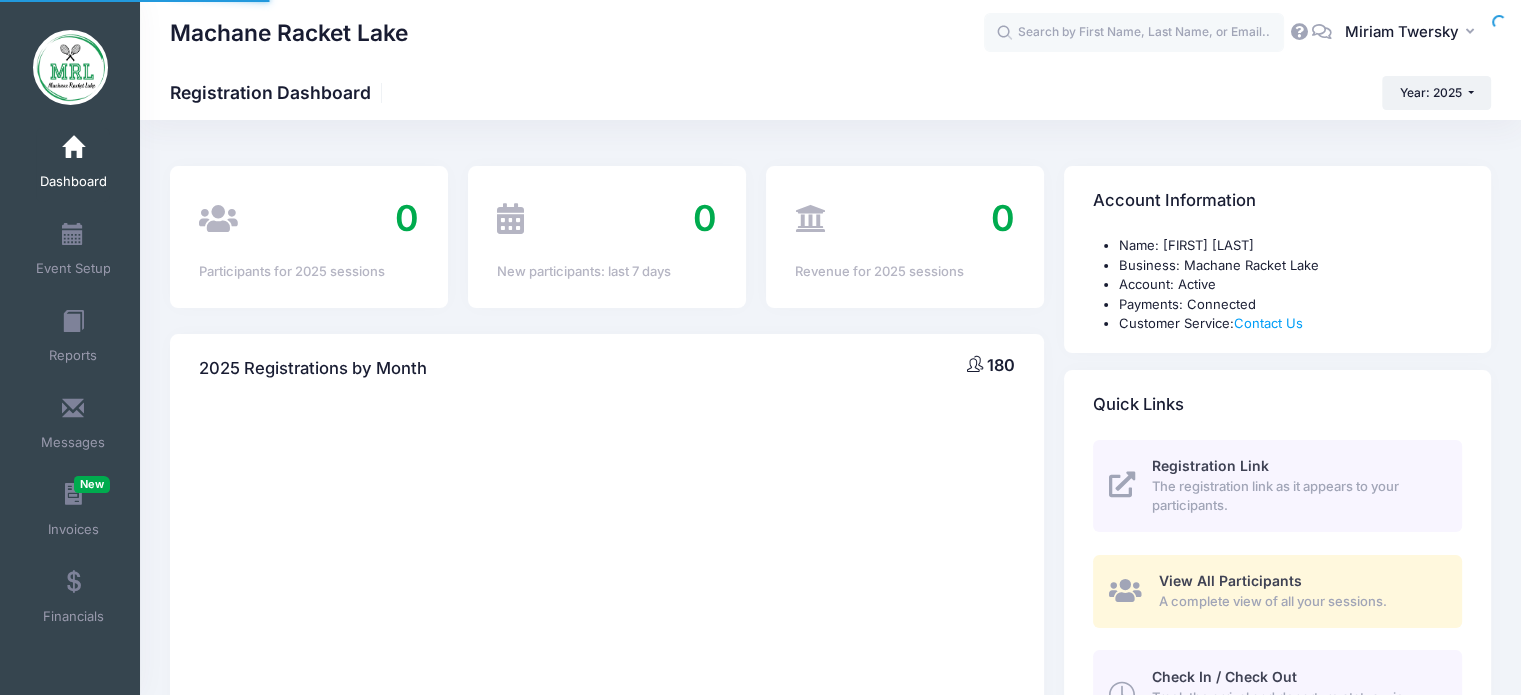select 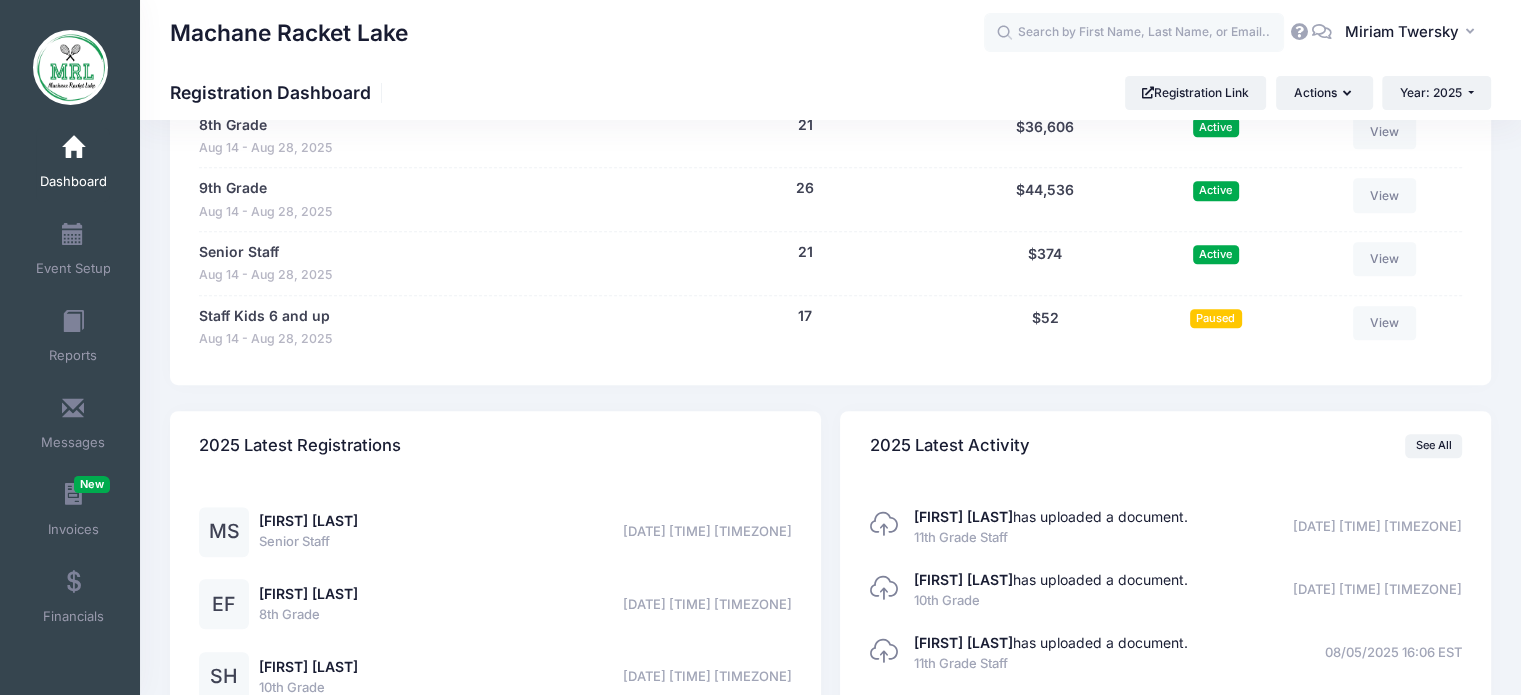 scroll, scrollTop: 1424, scrollLeft: 0, axis: vertical 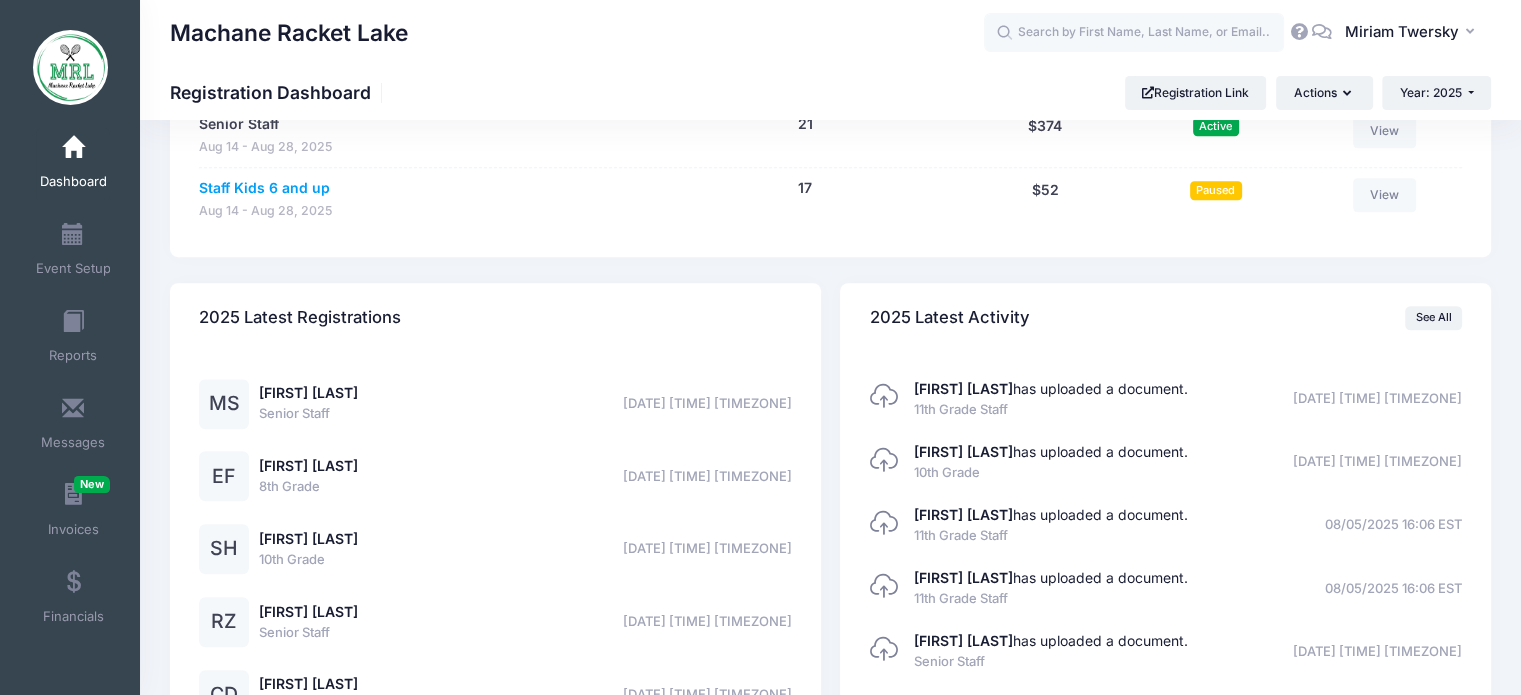 click on "Staff Kids 6 and up" at bounding box center (264, 188) 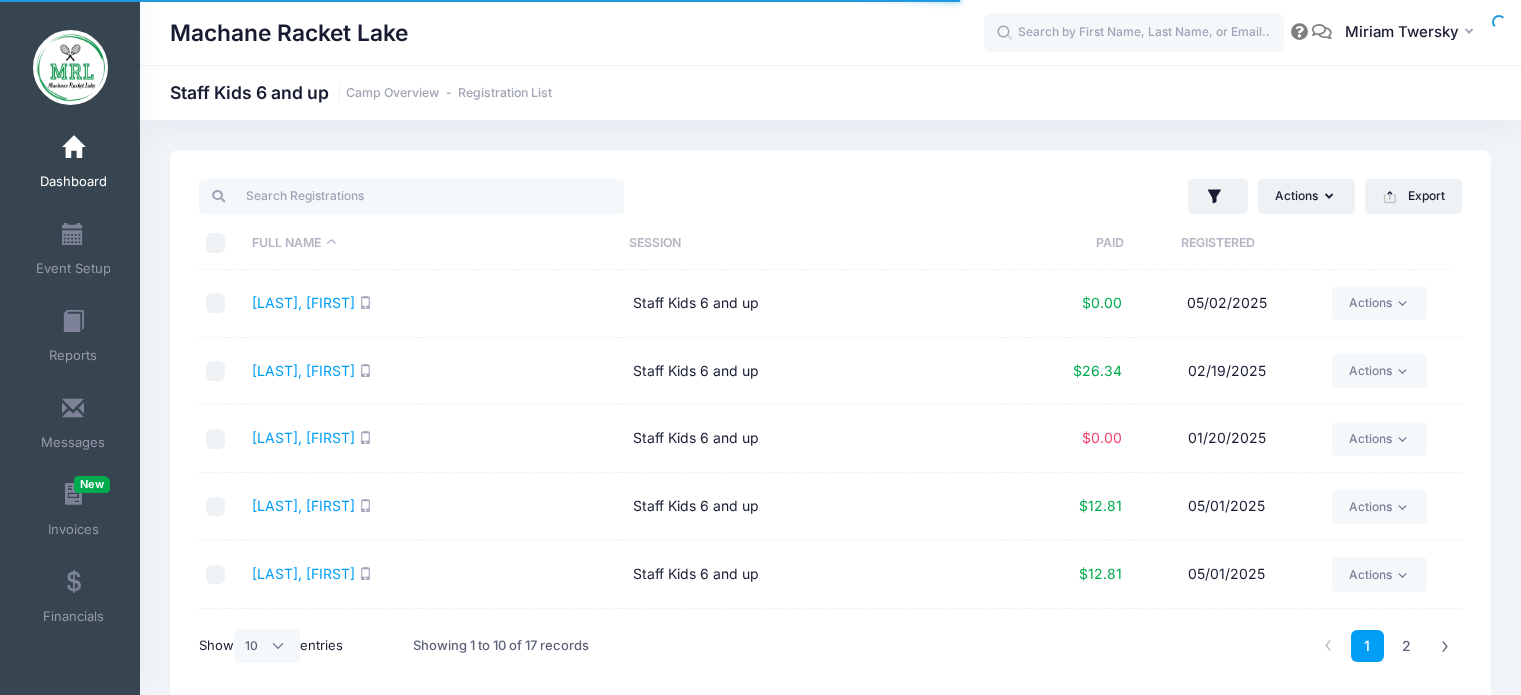 select on "10" 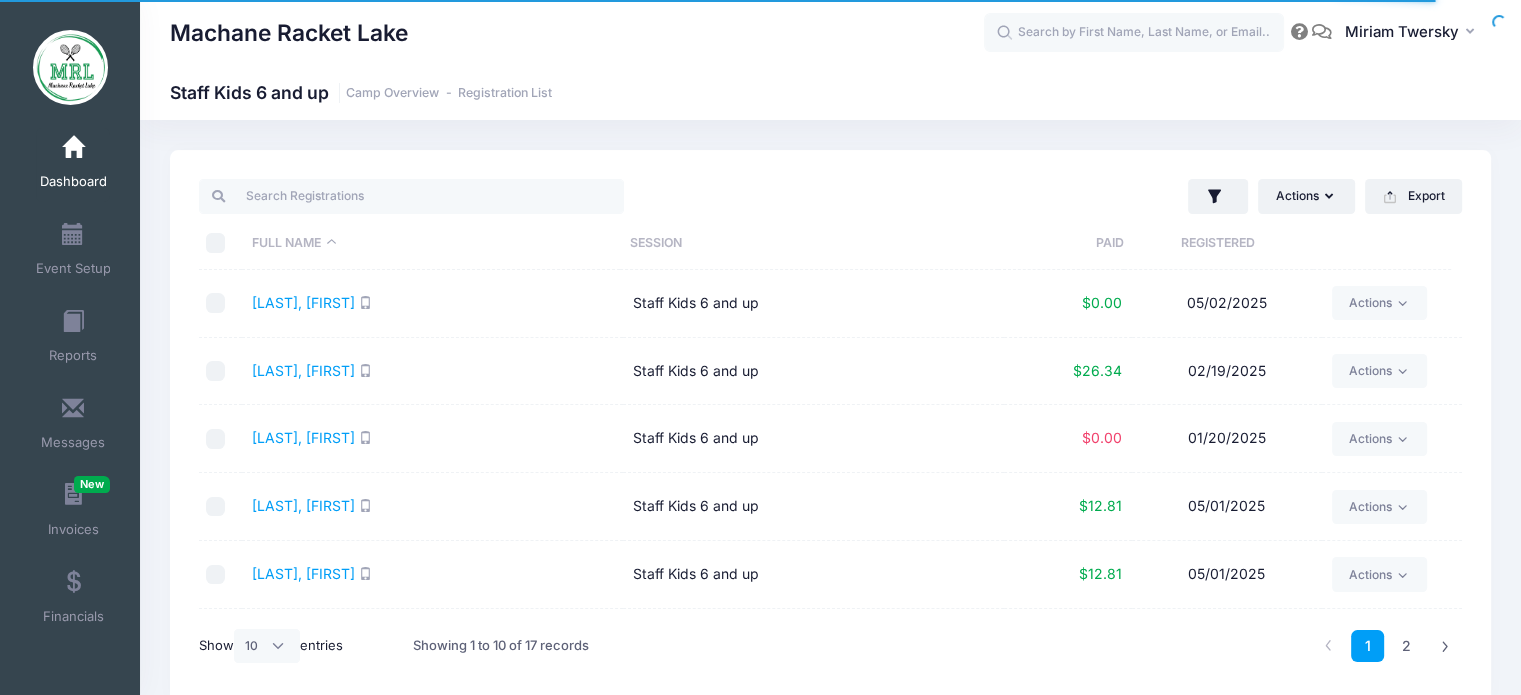 scroll, scrollTop: 0, scrollLeft: 0, axis: both 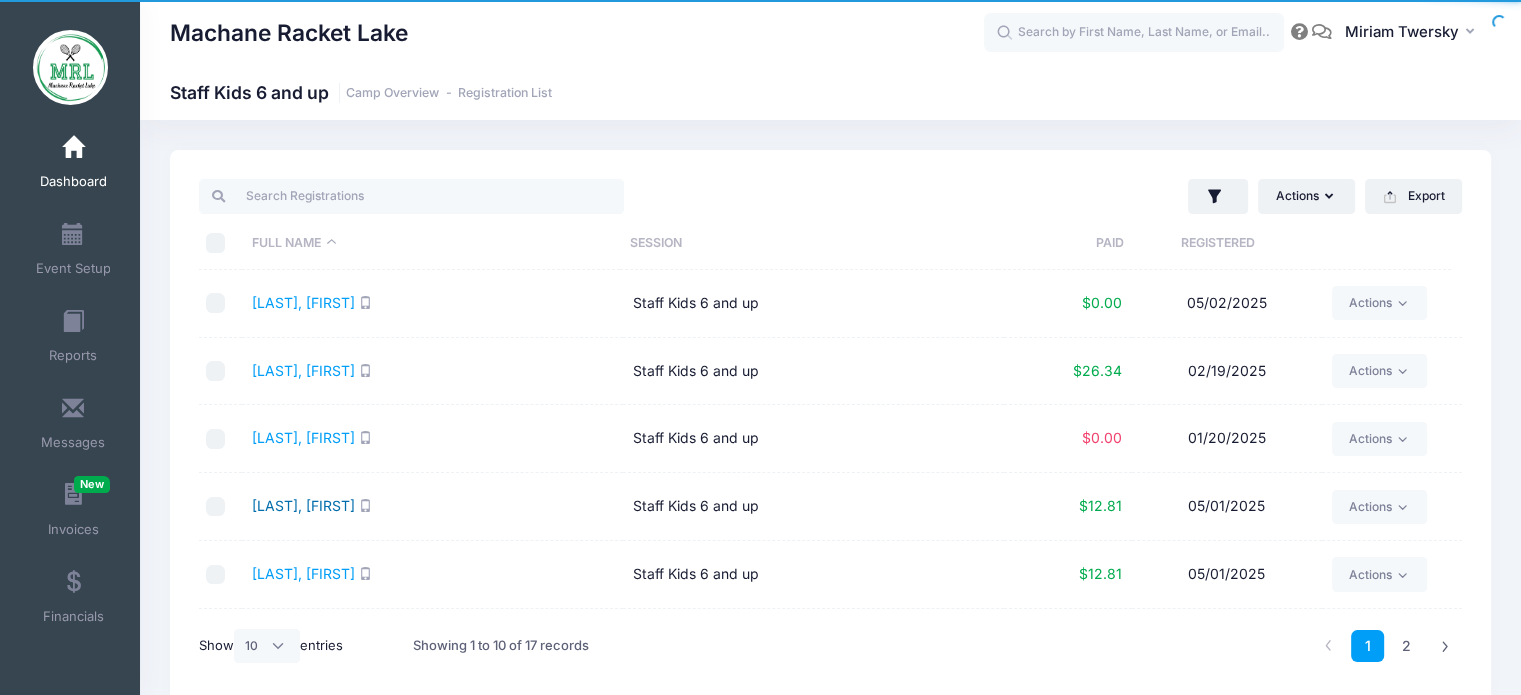 click on "Kesserman, Michal" at bounding box center [303, 505] 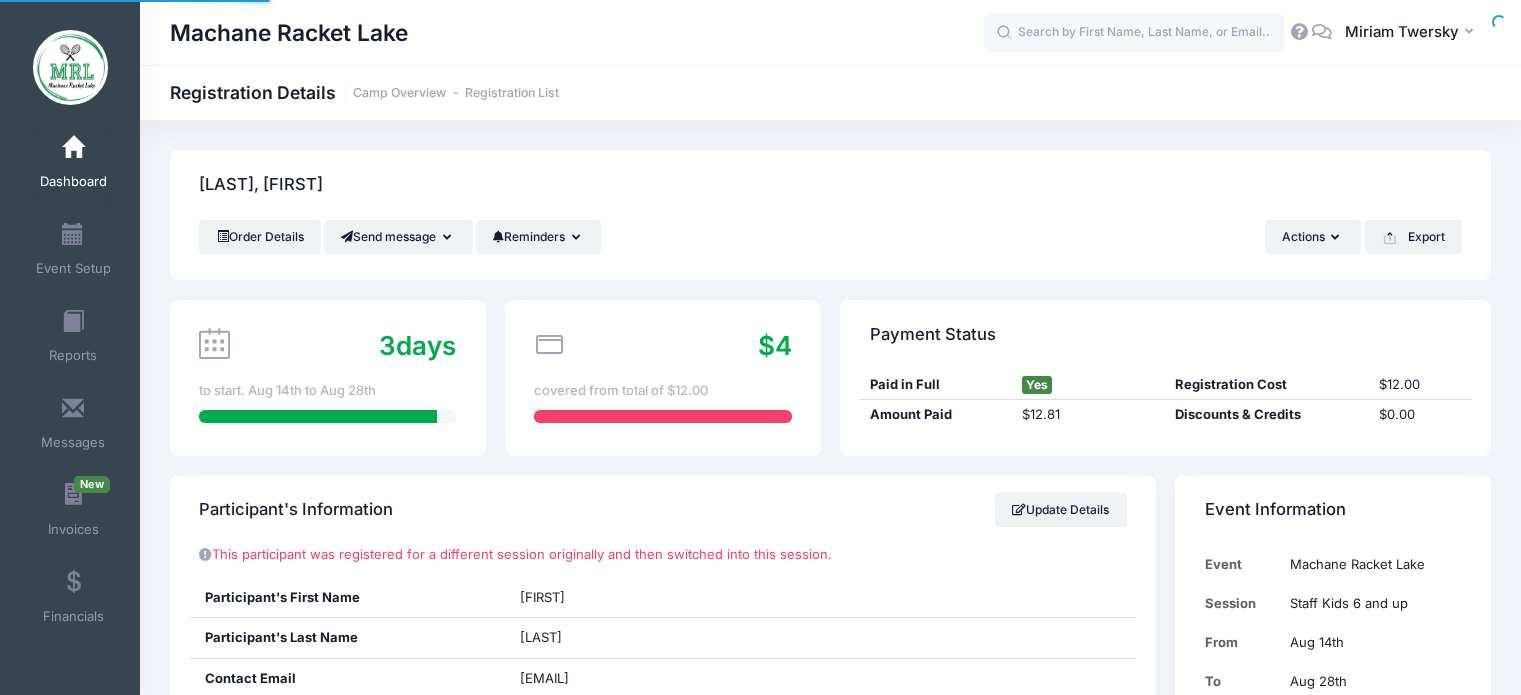 scroll, scrollTop: 0, scrollLeft: 0, axis: both 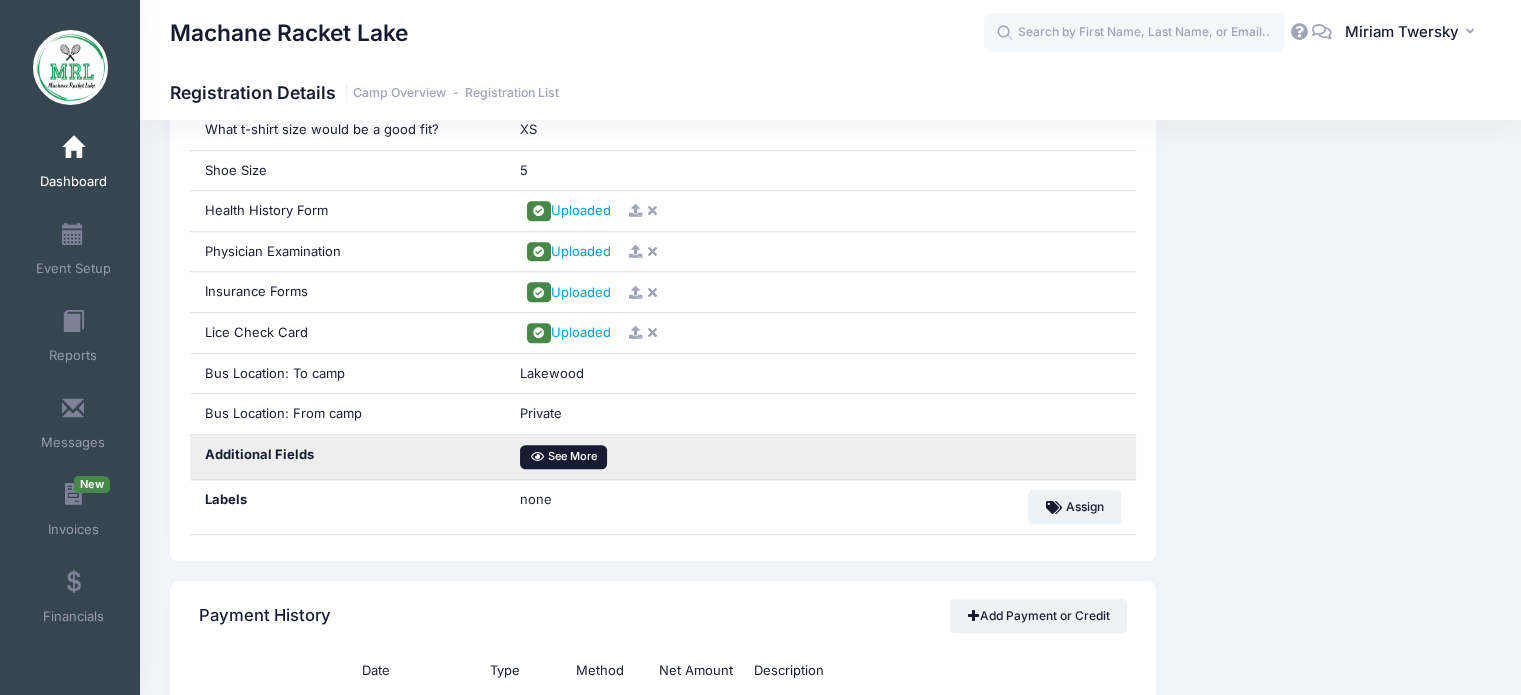 click on "See More" at bounding box center [563, 457] 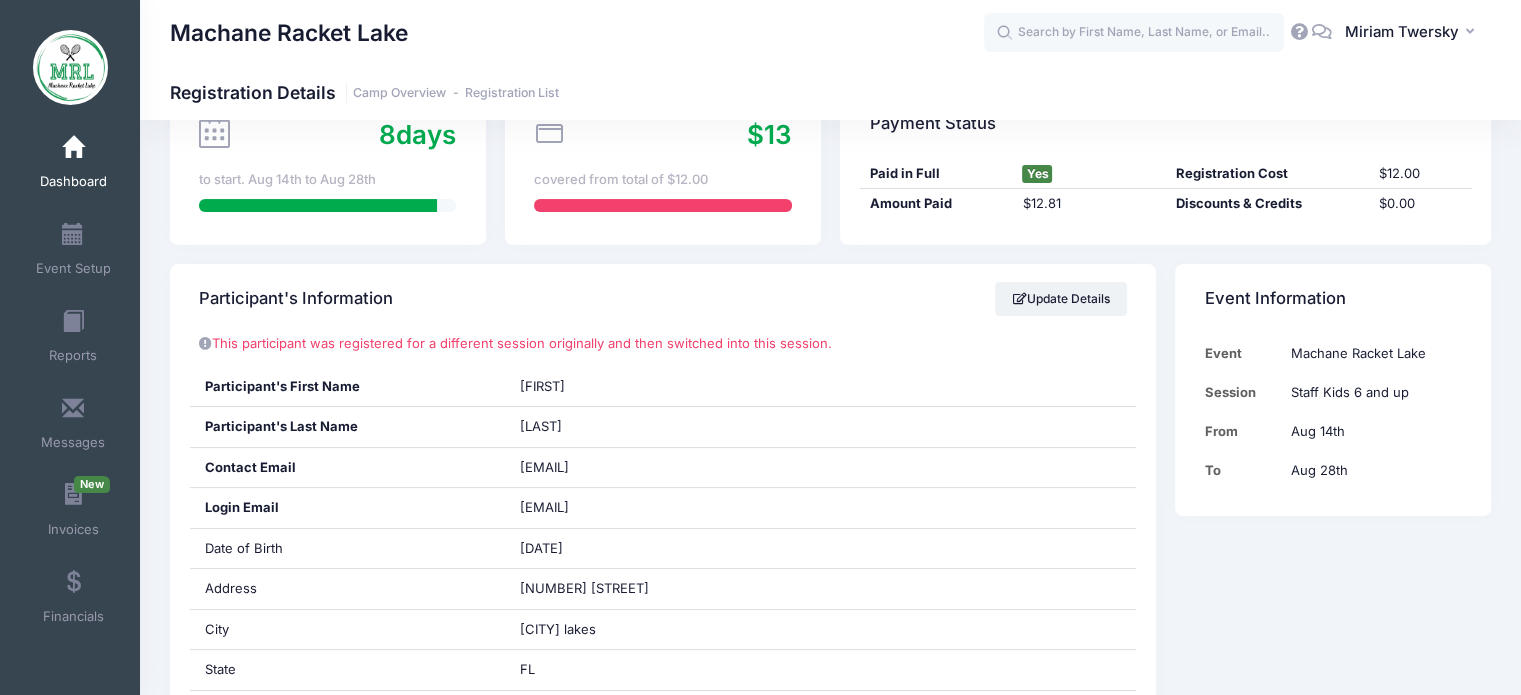 scroll, scrollTop: 198, scrollLeft: 0, axis: vertical 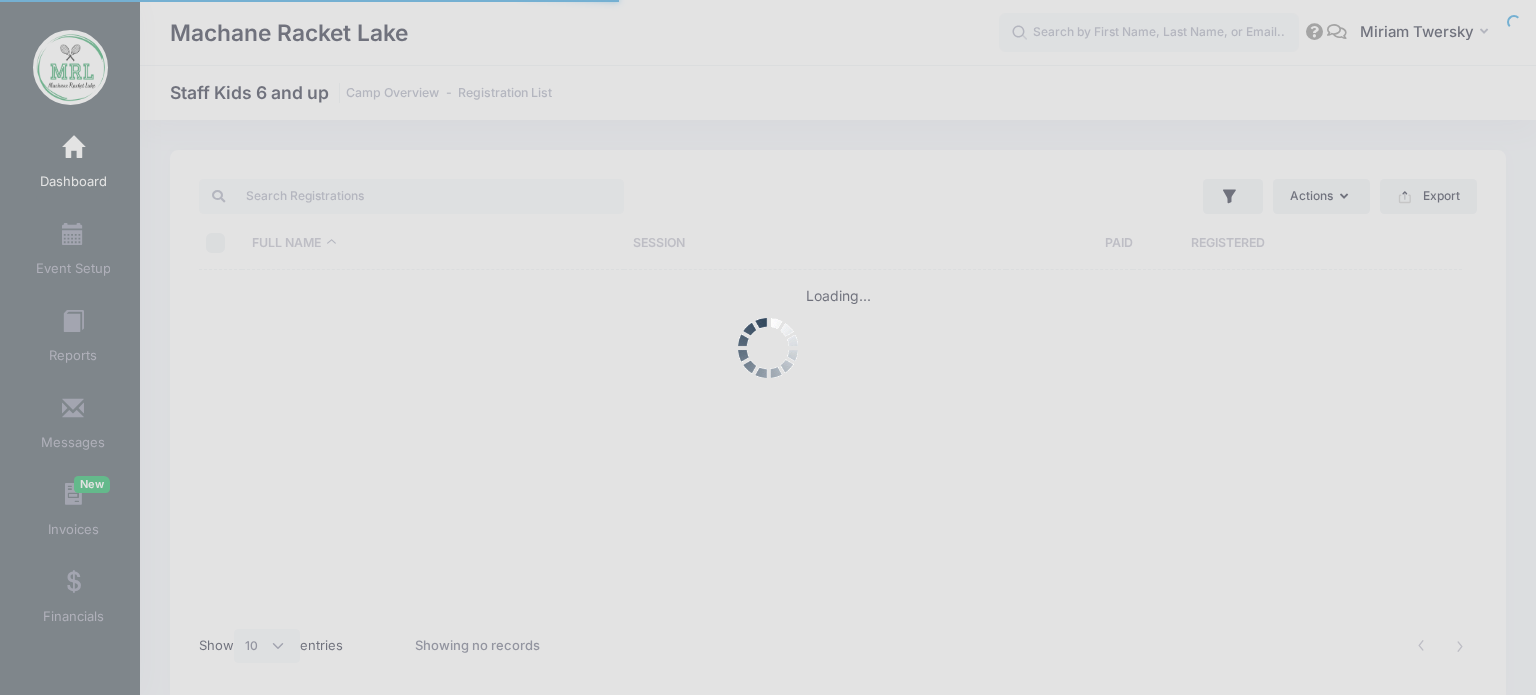 select on "10" 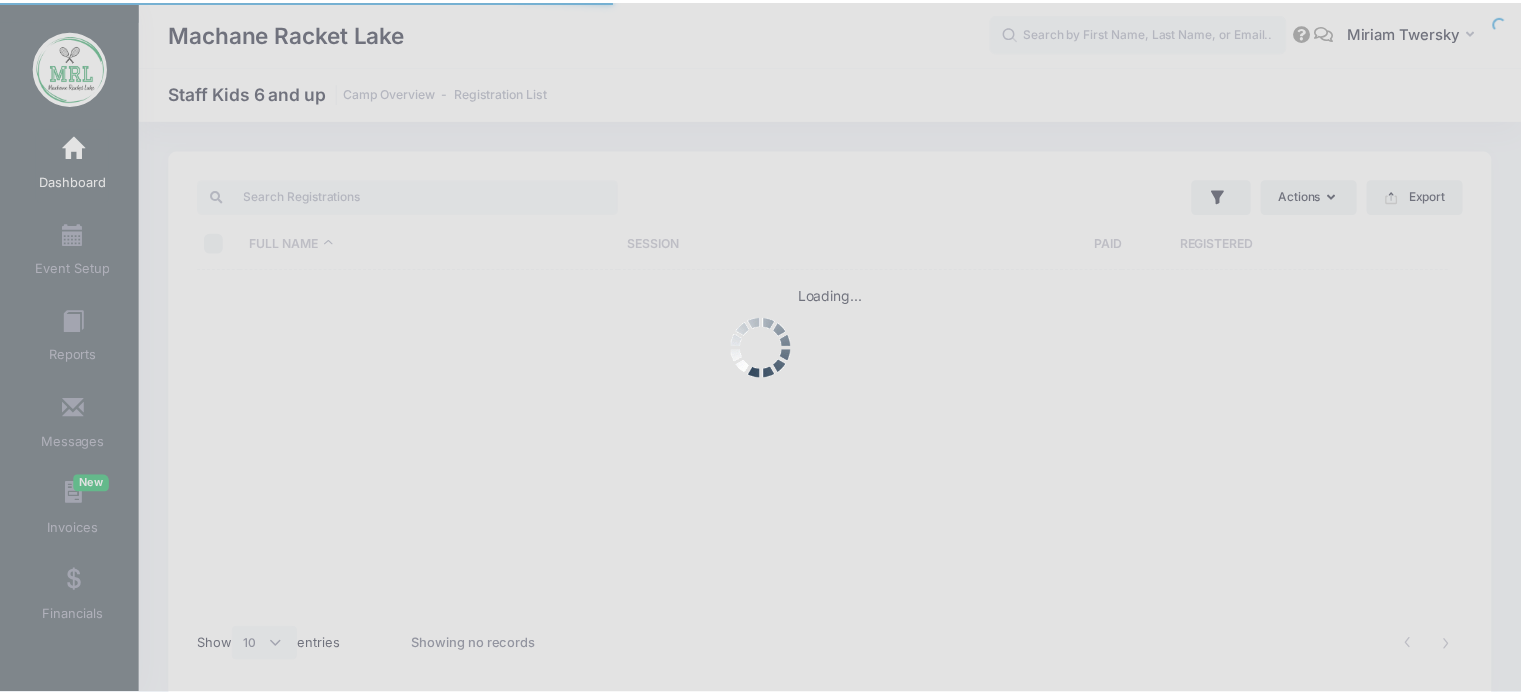 scroll, scrollTop: 0, scrollLeft: 0, axis: both 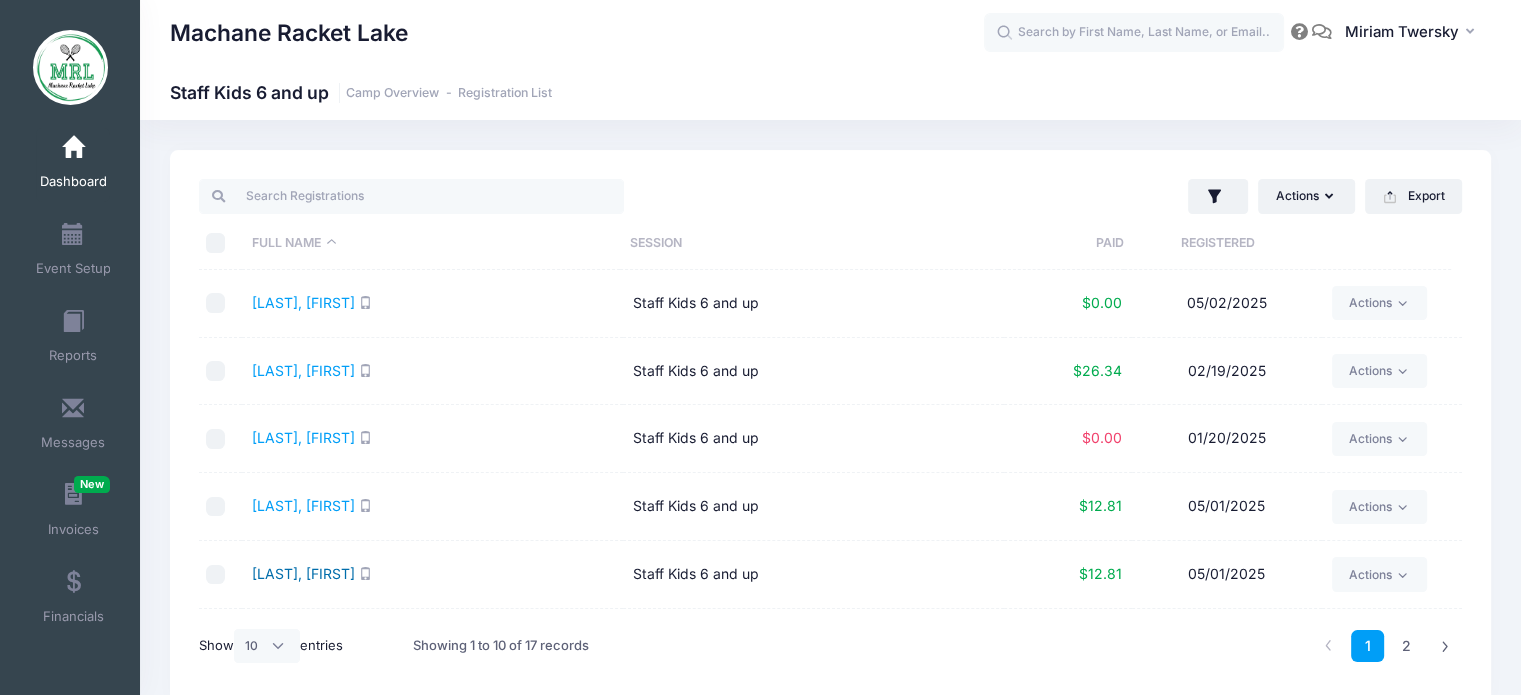 click on "[LAST], [FIRST]" at bounding box center [303, 573] 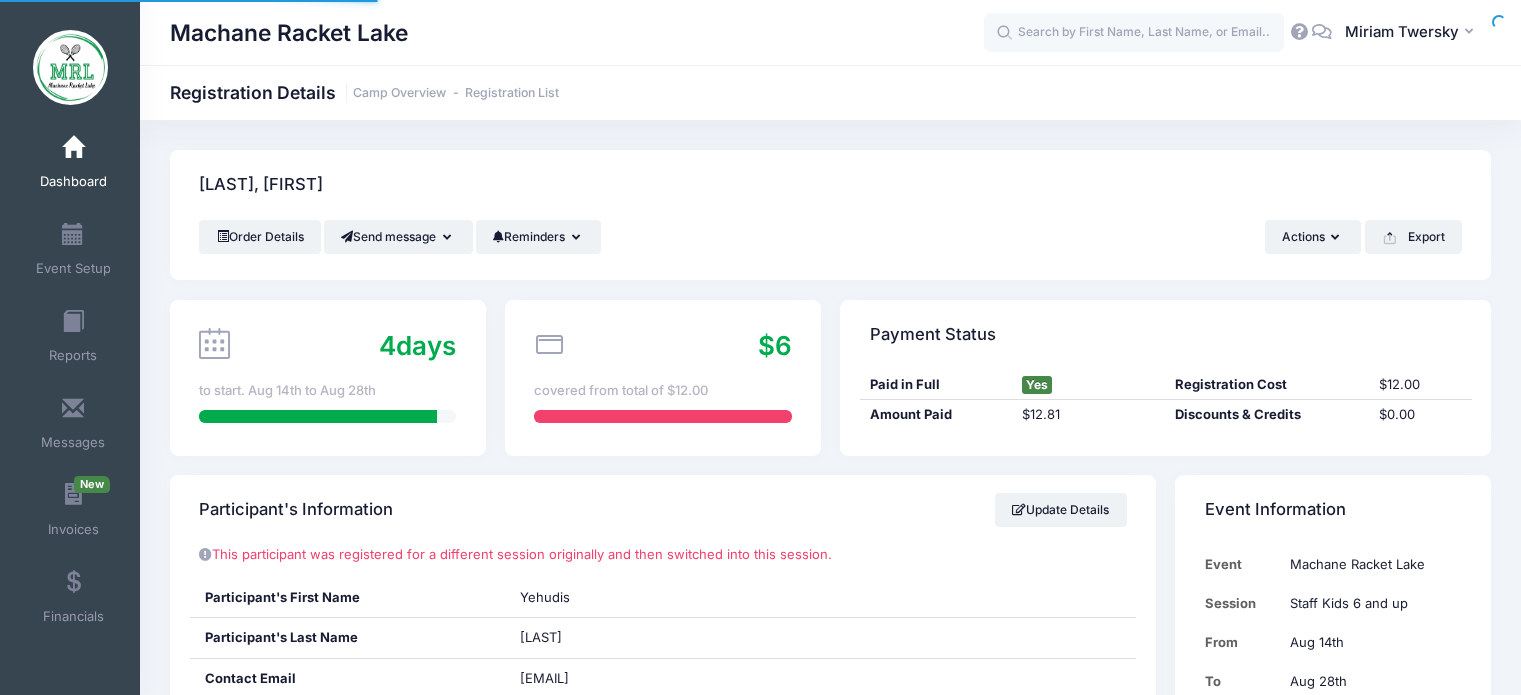 scroll, scrollTop: 0, scrollLeft: 0, axis: both 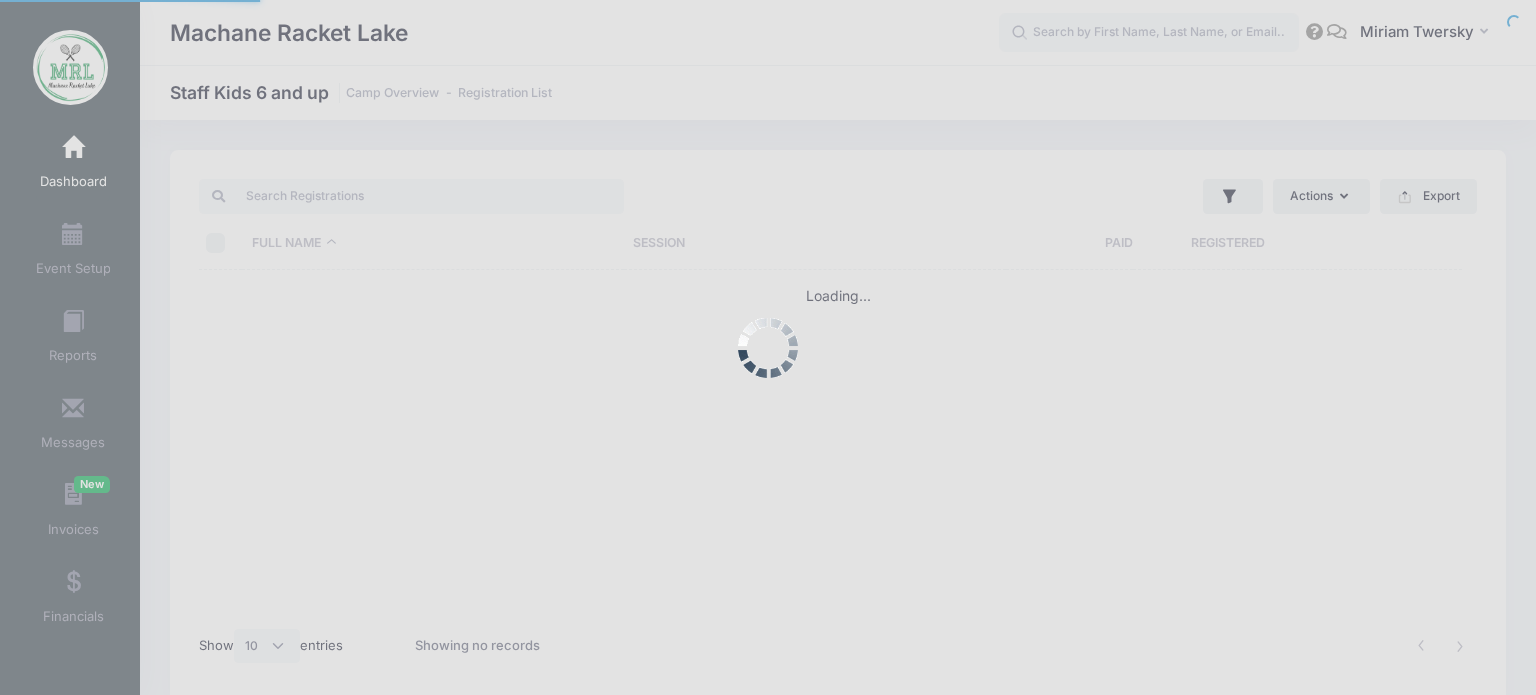 select on "10" 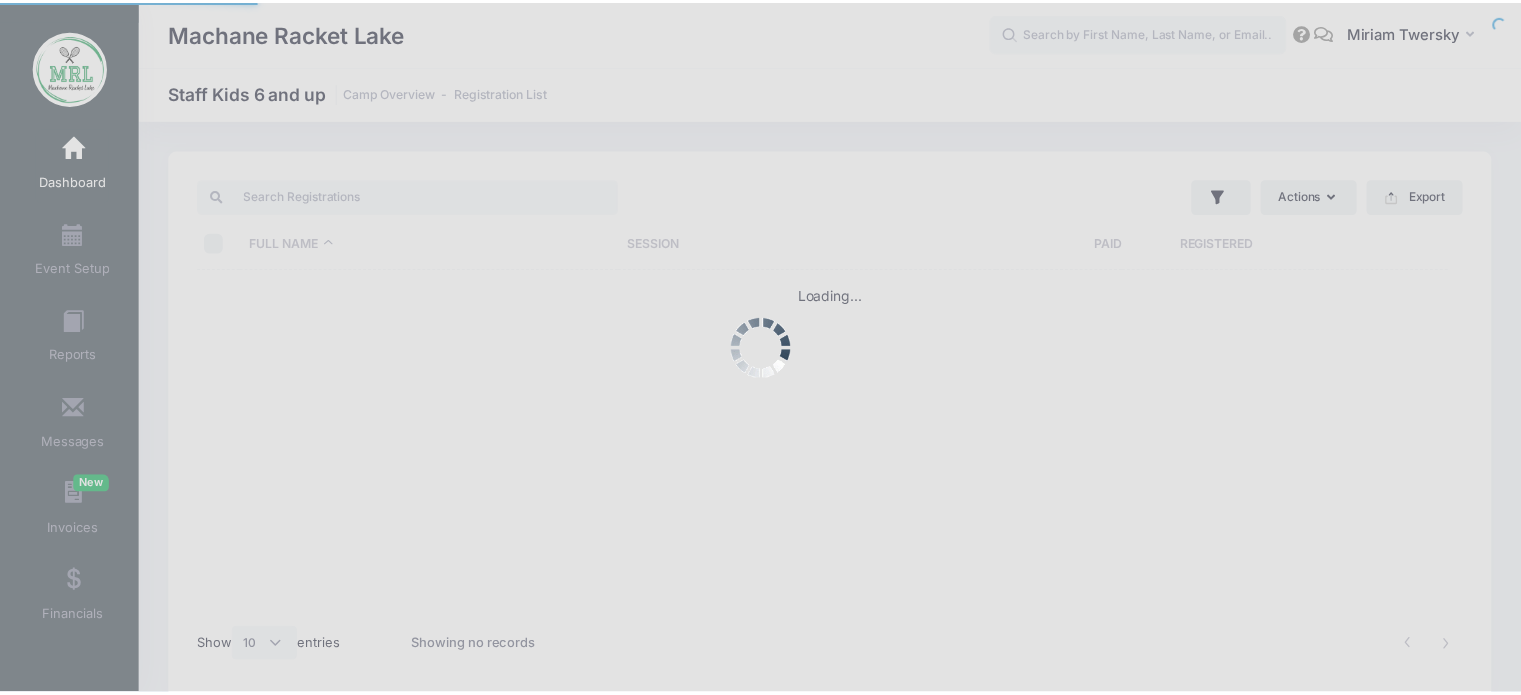 scroll, scrollTop: 0, scrollLeft: 0, axis: both 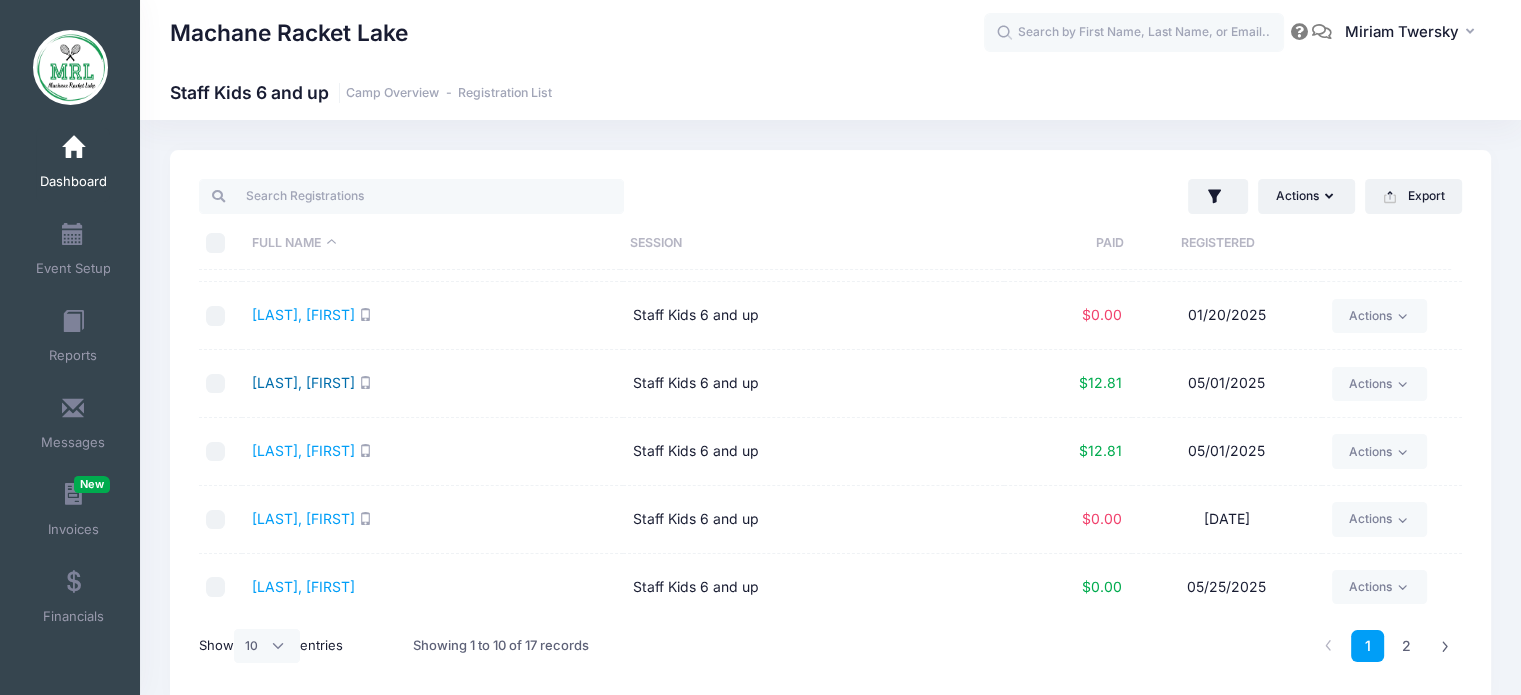 click on "Kesserman, Michal" at bounding box center [303, 382] 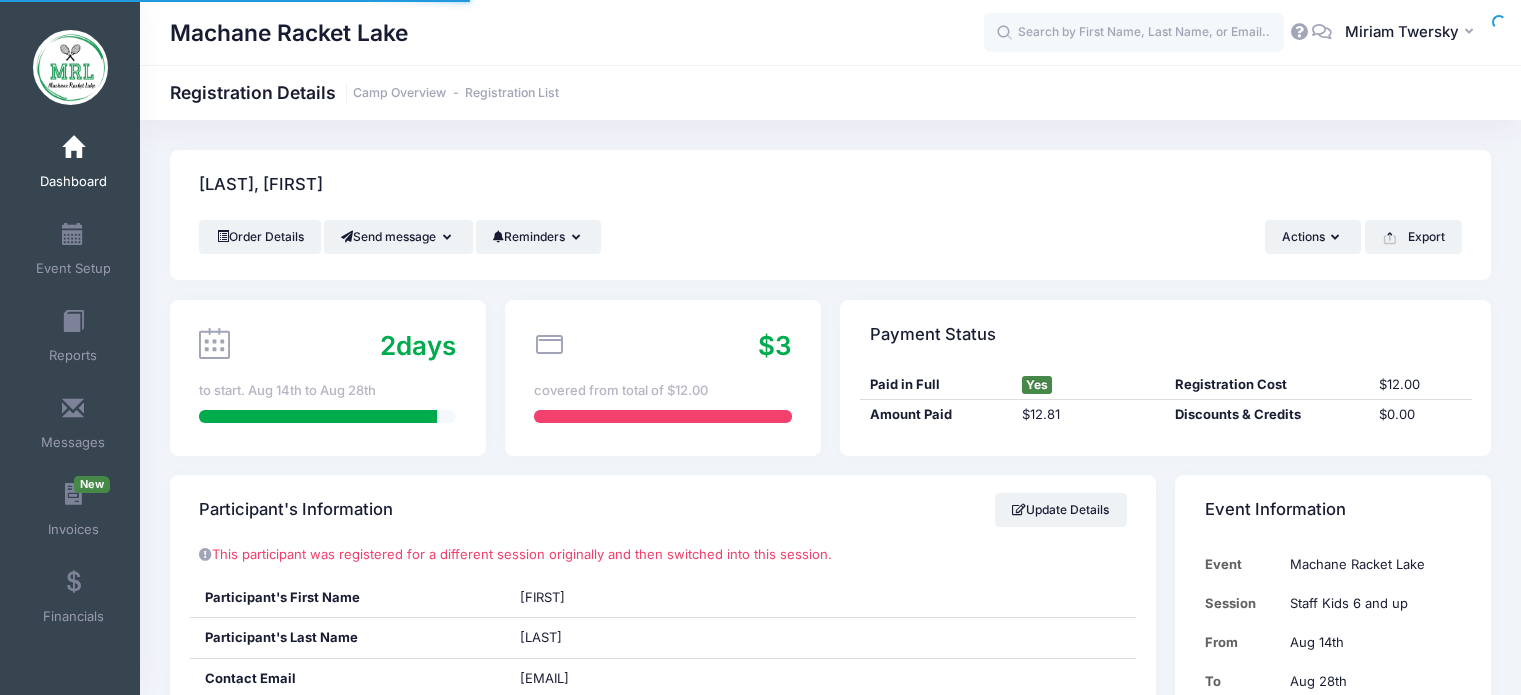 scroll, scrollTop: 0, scrollLeft: 0, axis: both 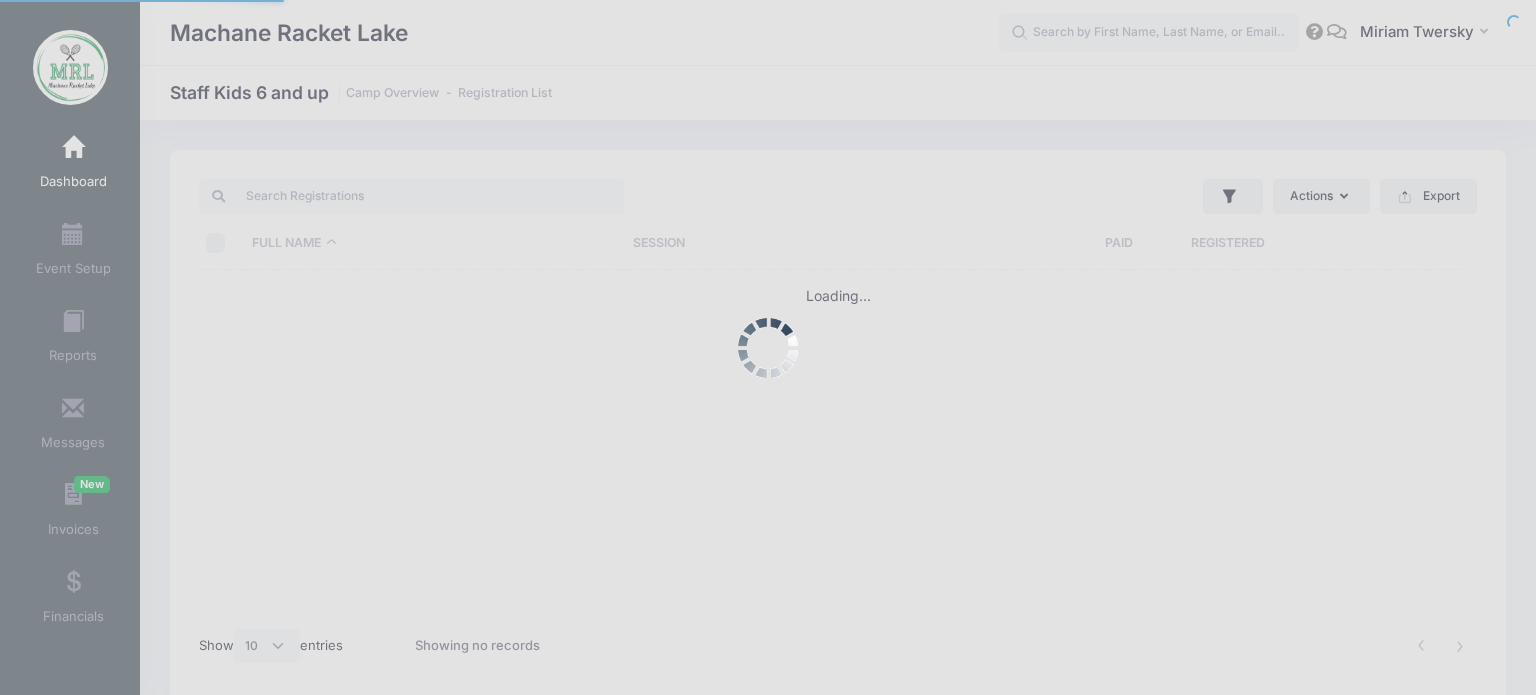 select on "10" 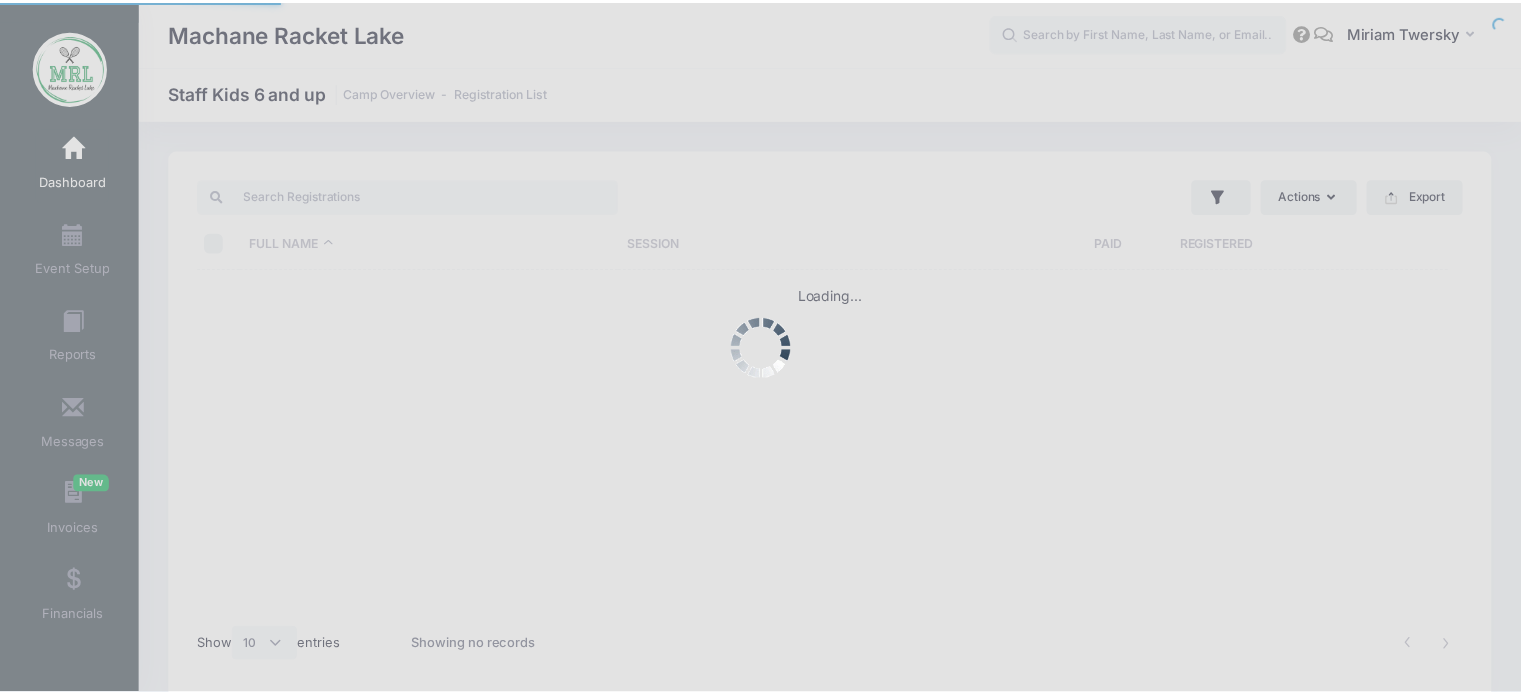 scroll, scrollTop: 0, scrollLeft: 0, axis: both 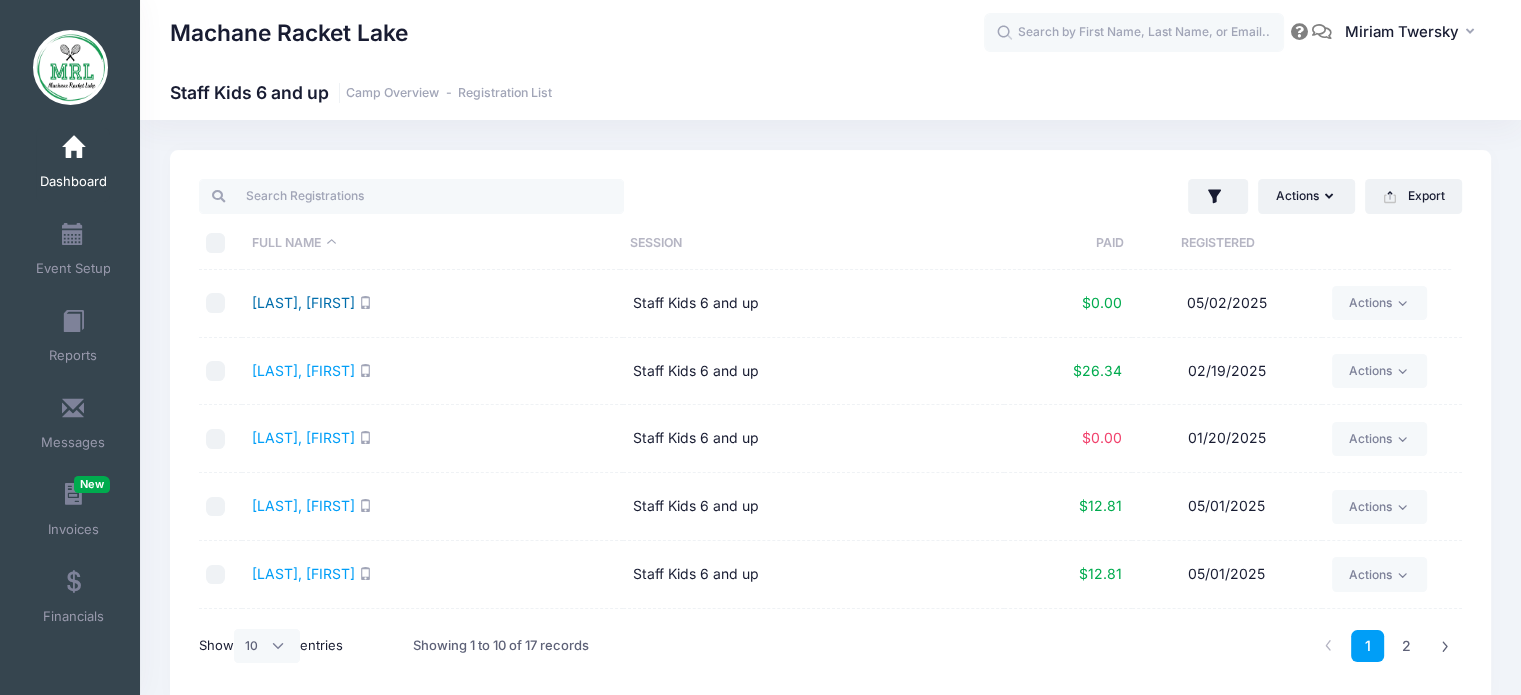 click on "[LAST], [FIRST]" at bounding box center [303, 302] 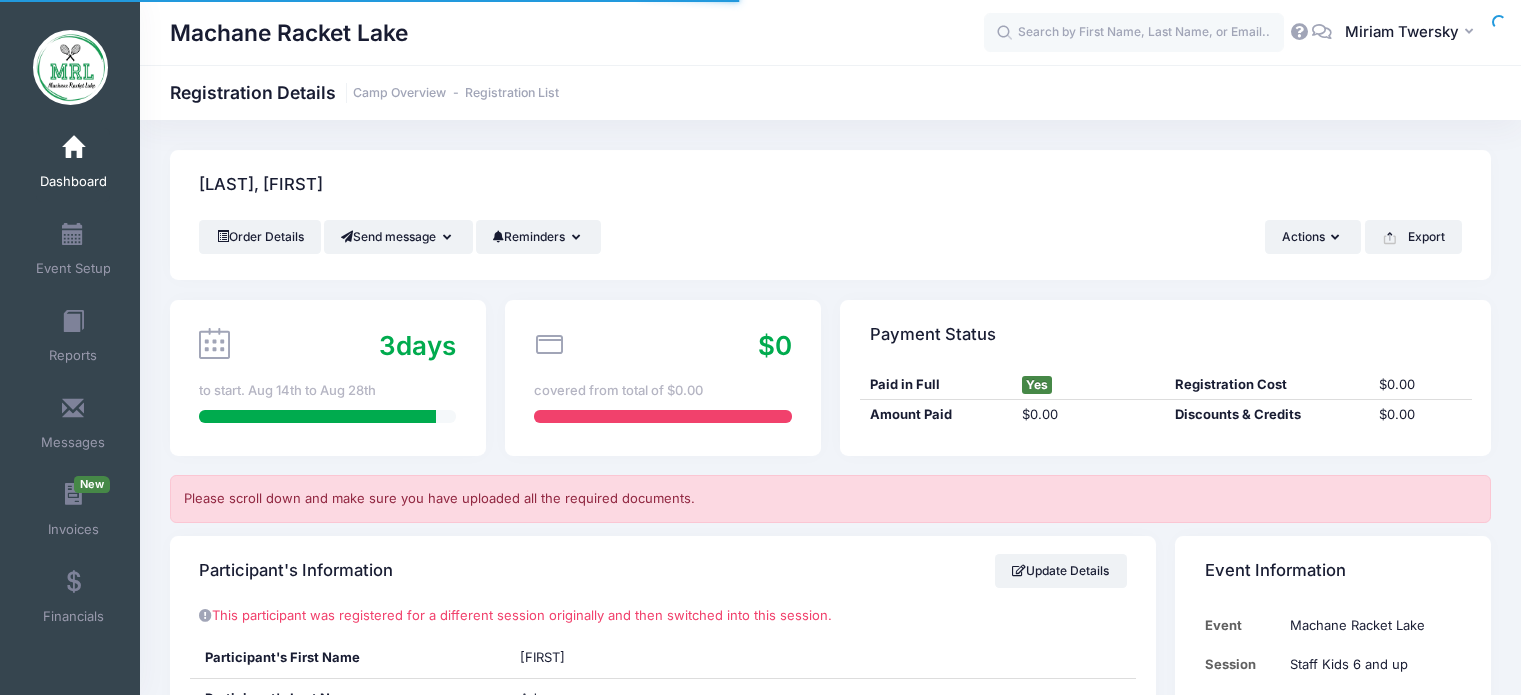 scroll, scrollTop: 0, scrollLeft: 0, axis: both 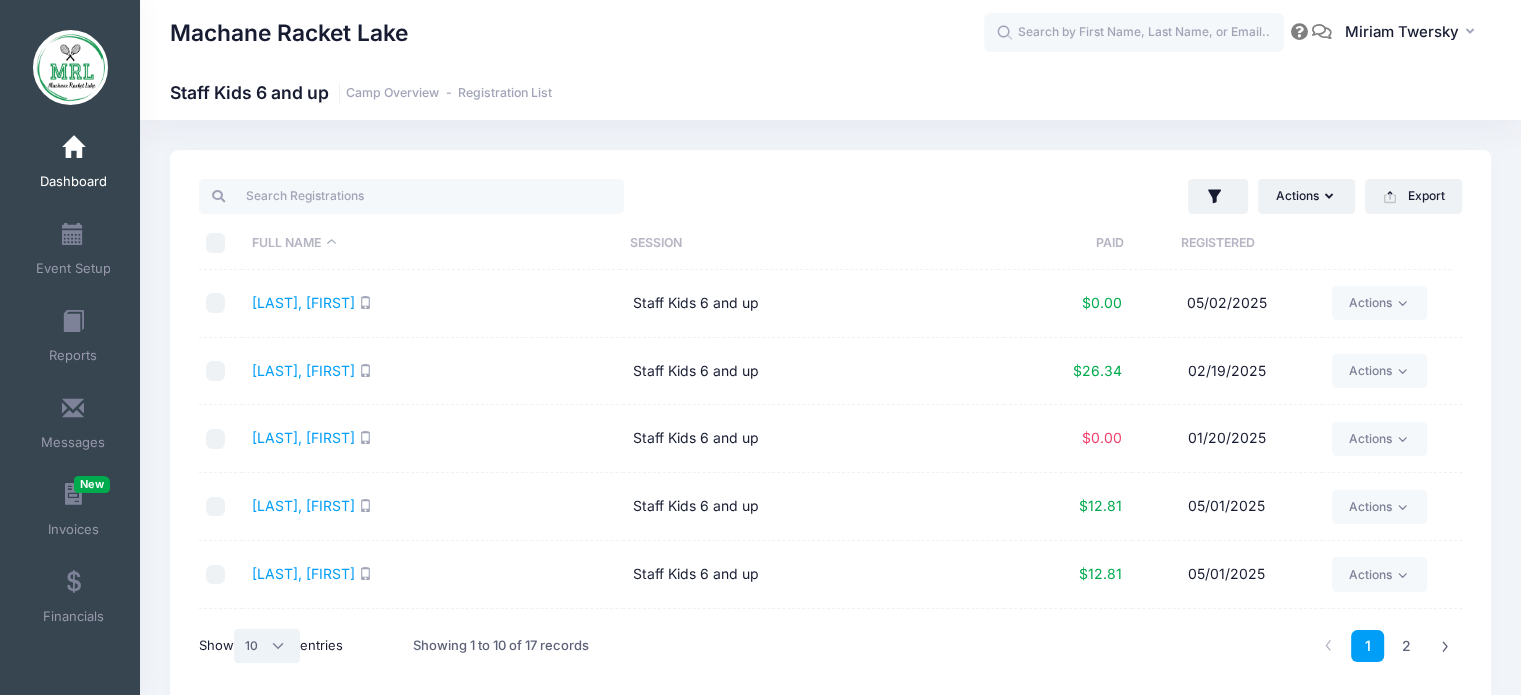 click on "All 10 25 50" at bounding box center [267, 646] 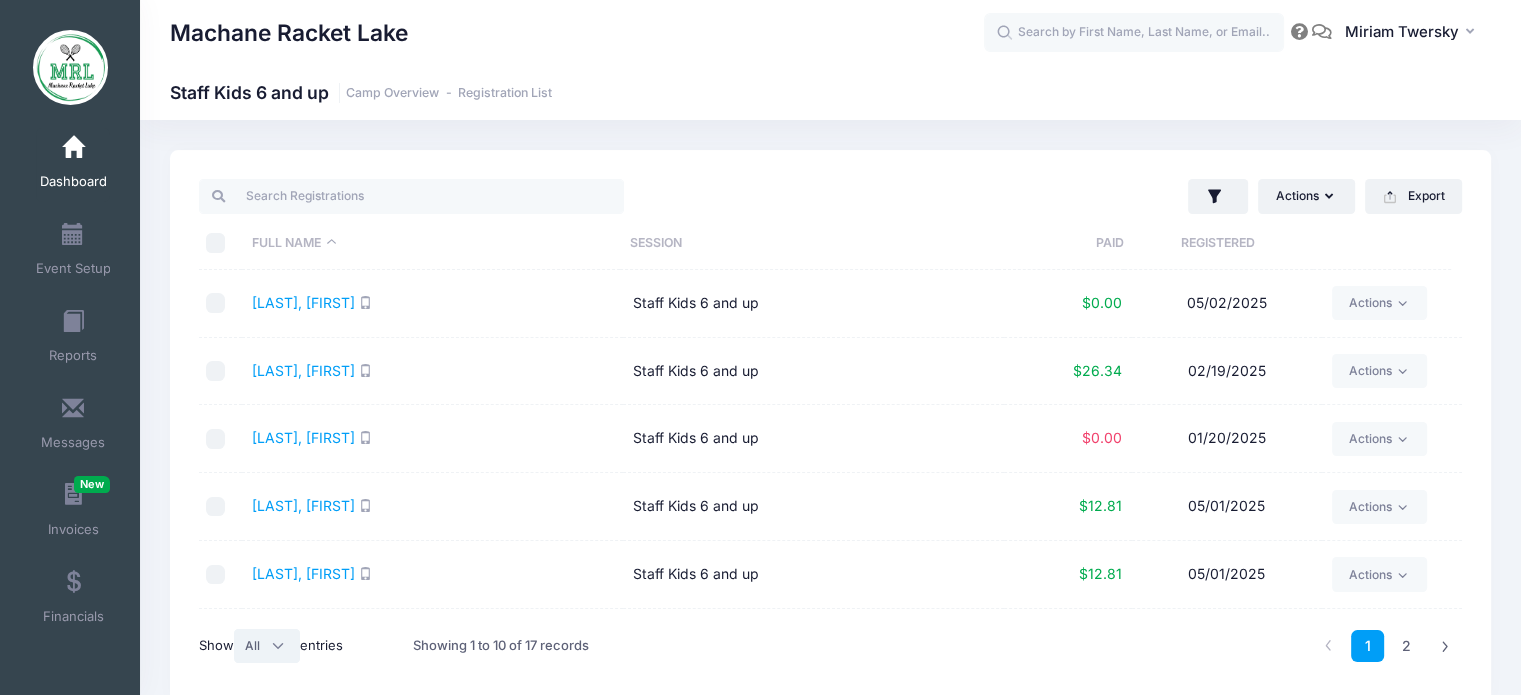 click on "All 10 25 50" at bounding box center (267, 646) 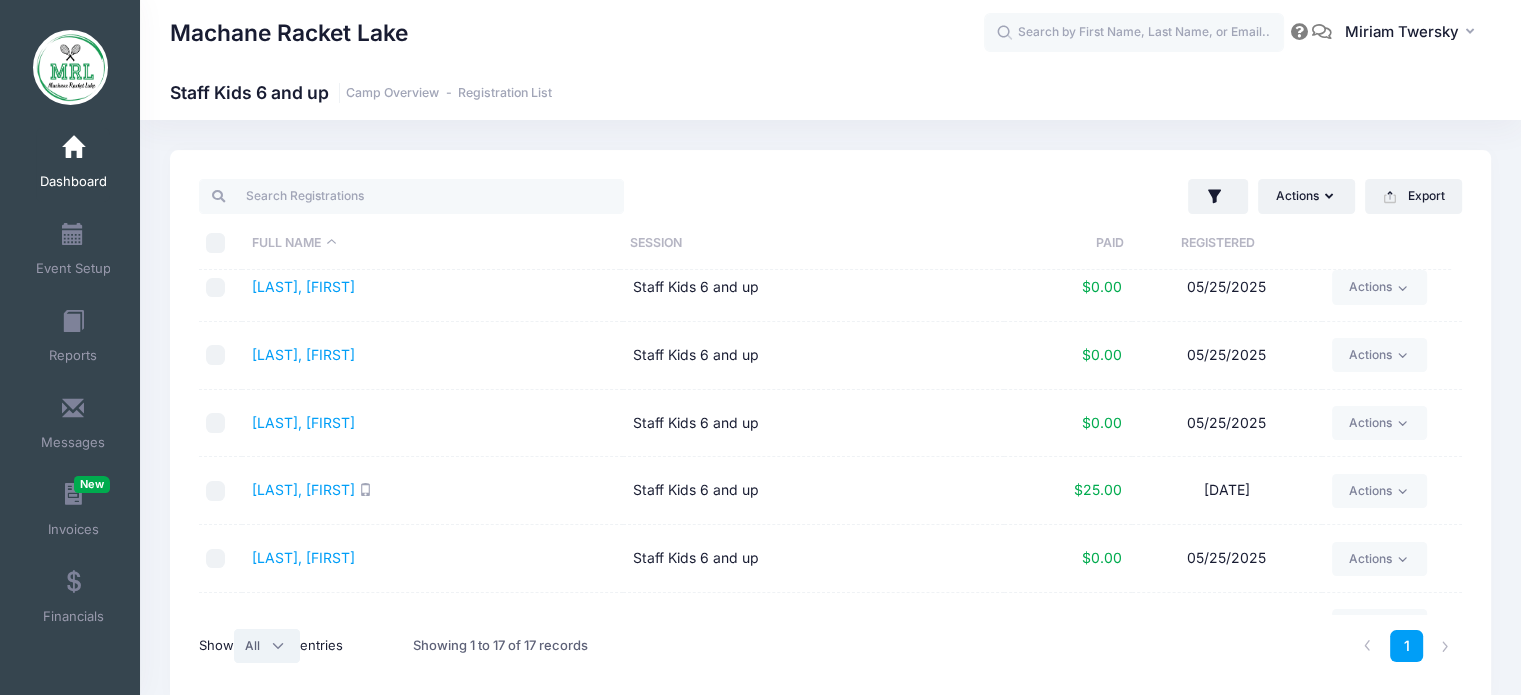 scroll, scrollTop: 804, scrollLeft: 0, axis: vertical 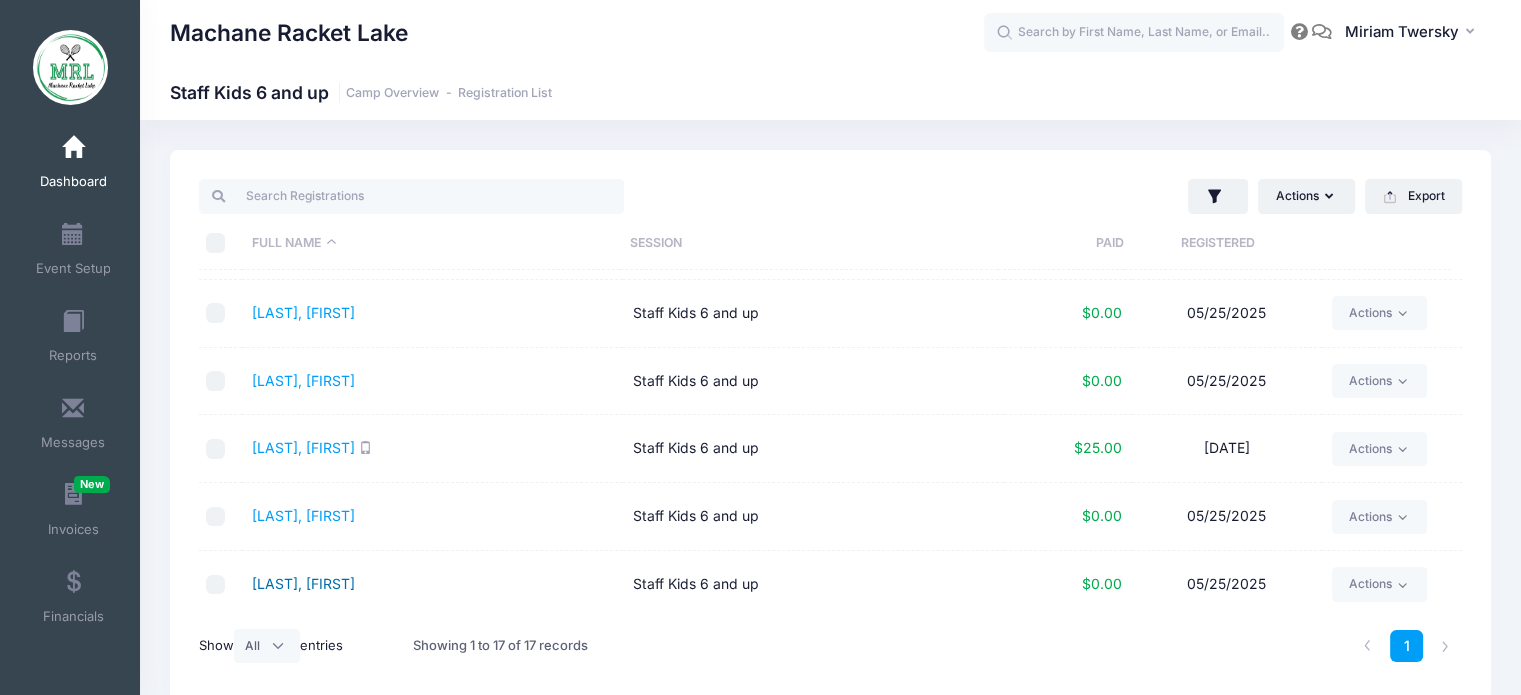 click on "Weichbrod, Gitti" at bounding box center [303, 583] 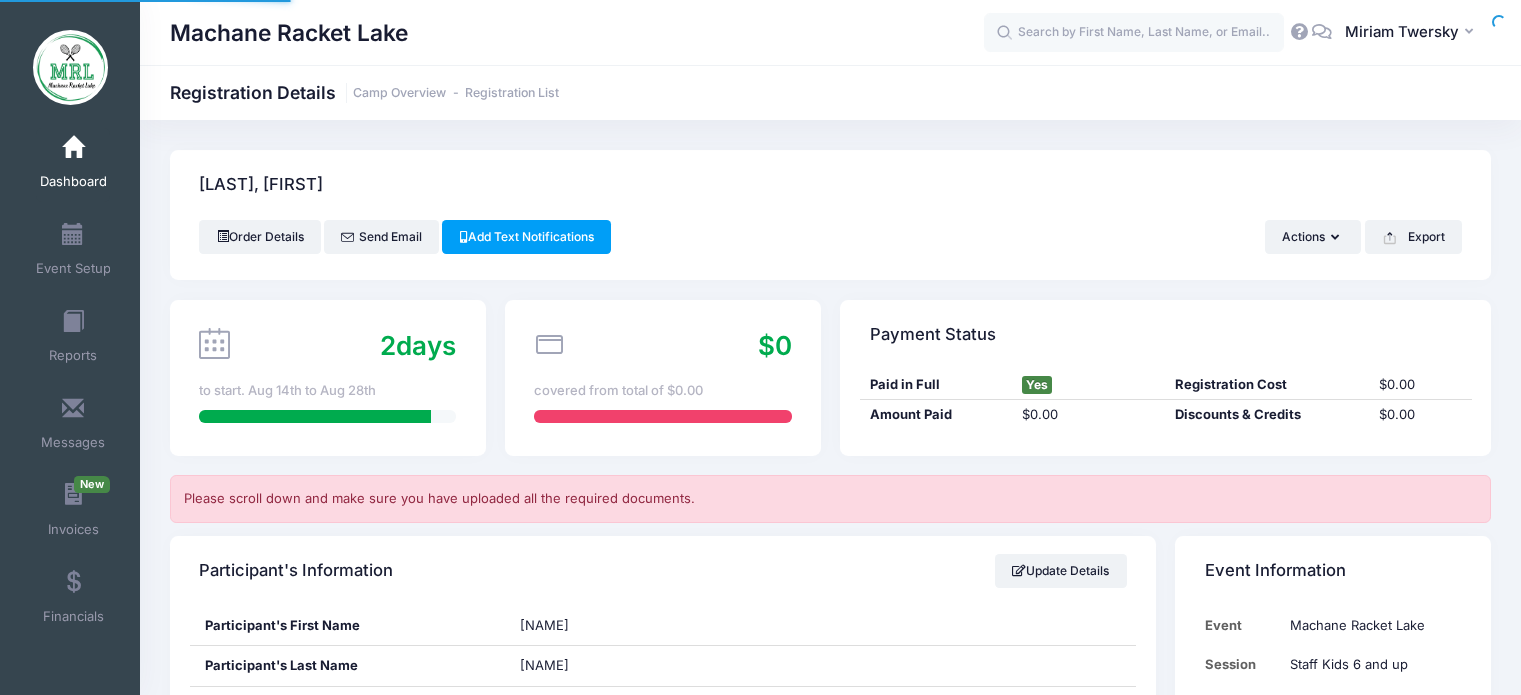 scroll, scrollTop: 0, scrollLeft: 0, axis: both 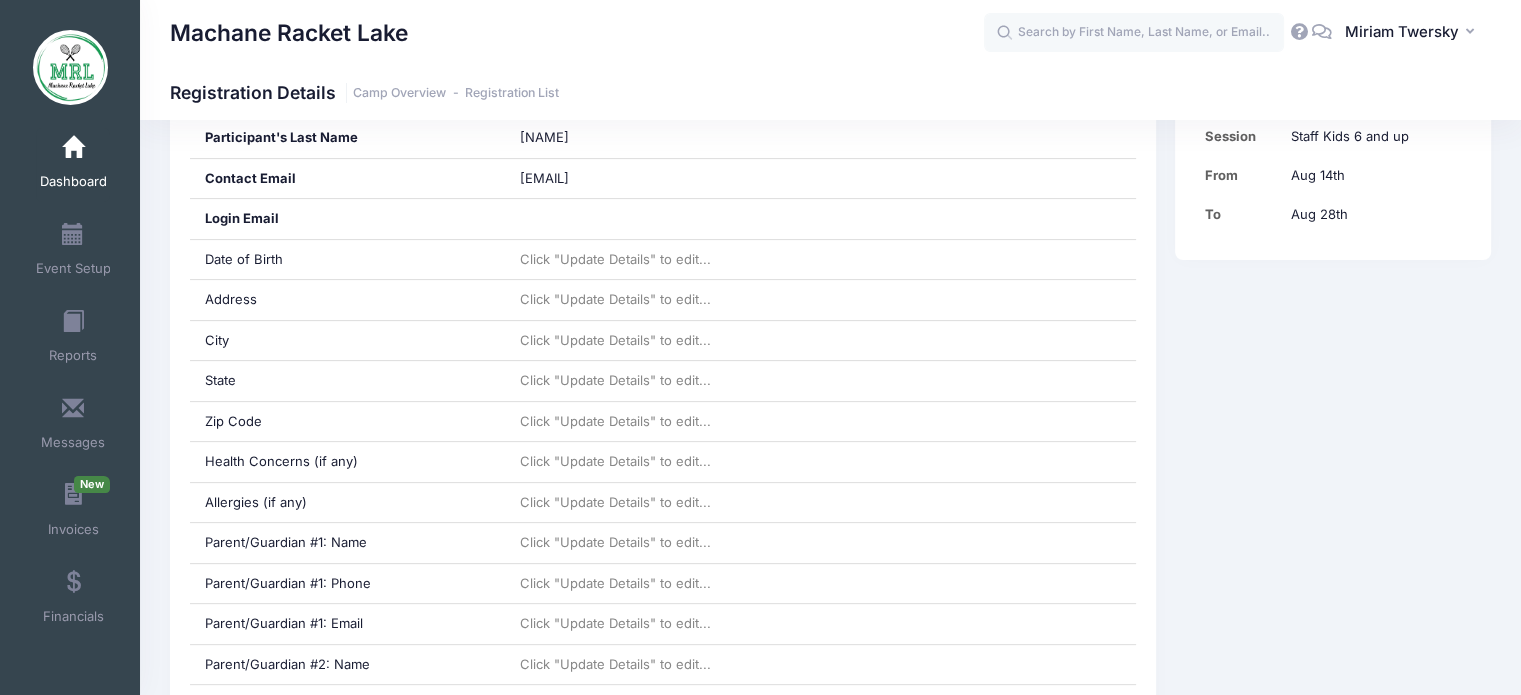 click on "Dashboard" at bounding box center [73, 165] 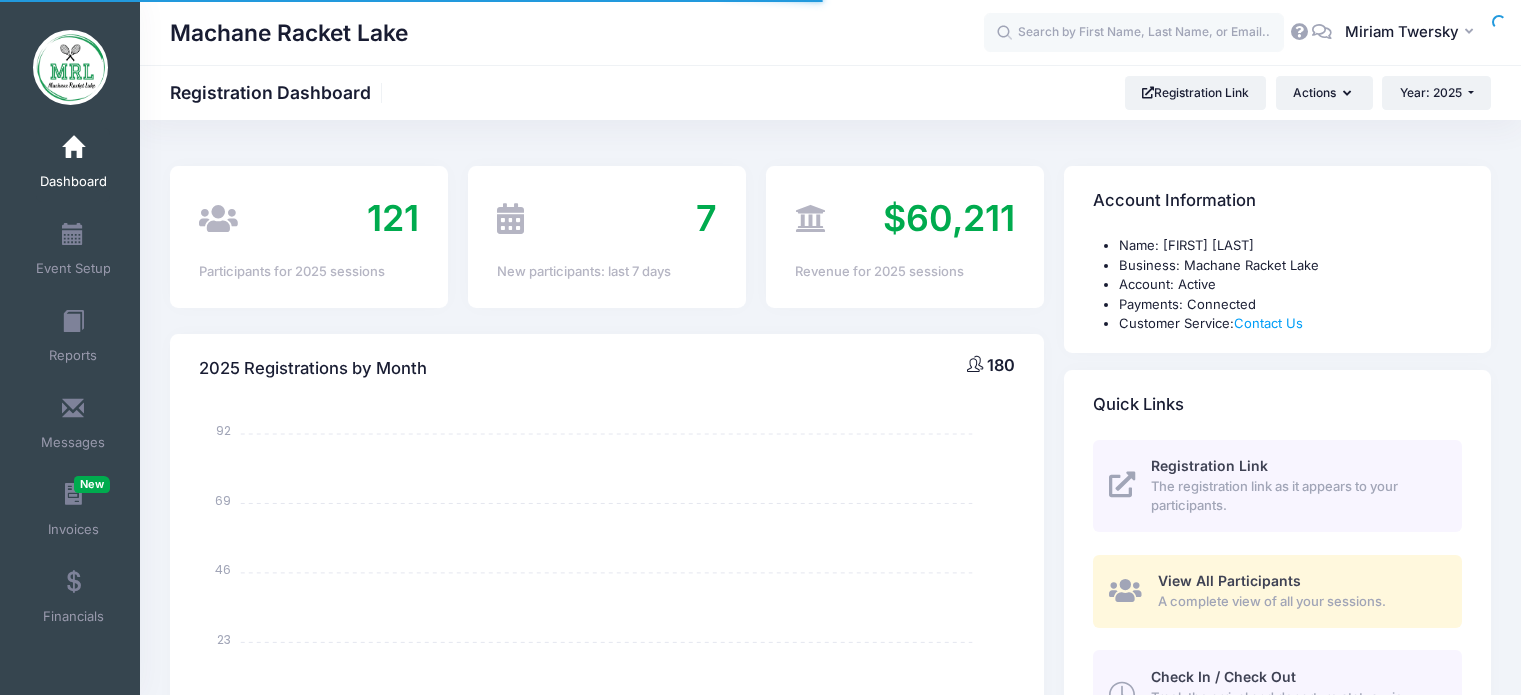 scroll, scrollTop: 0, scrollLeft: 0, axis: both 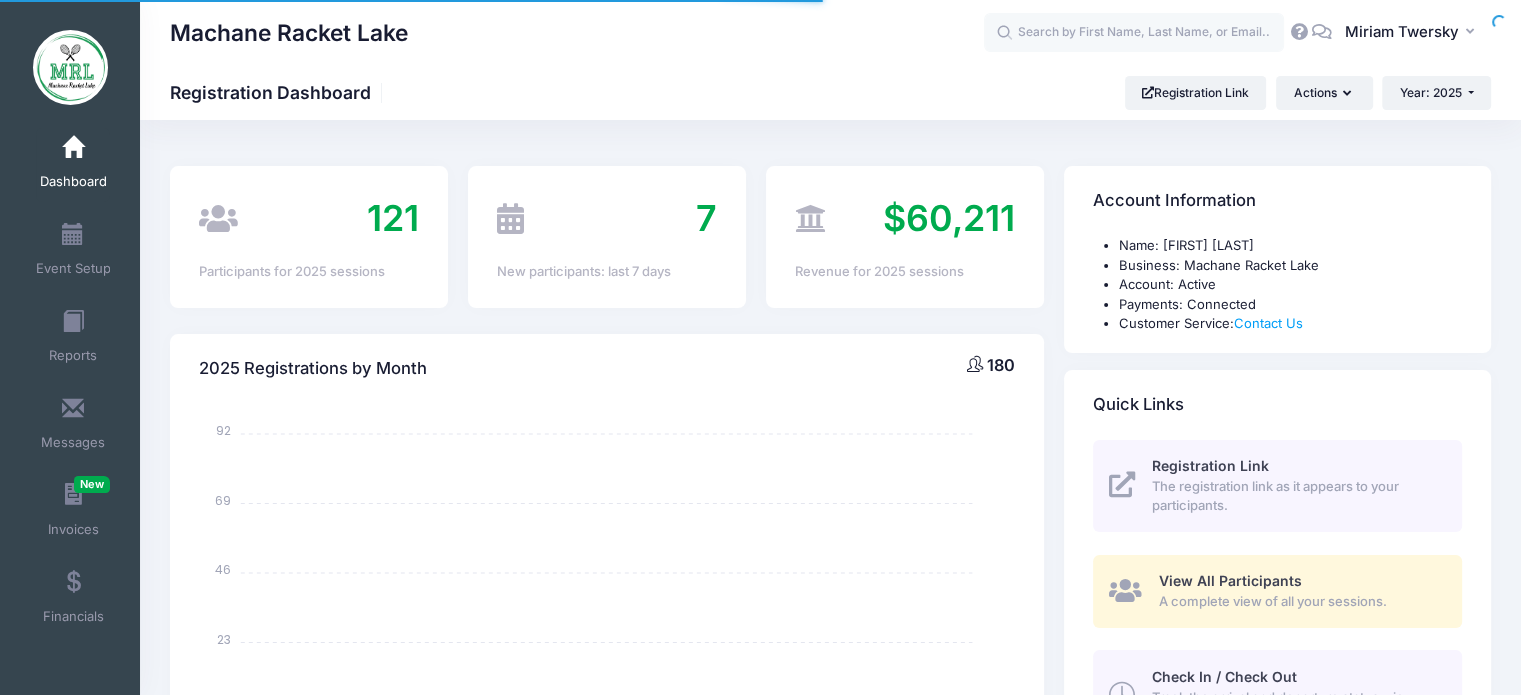 select 